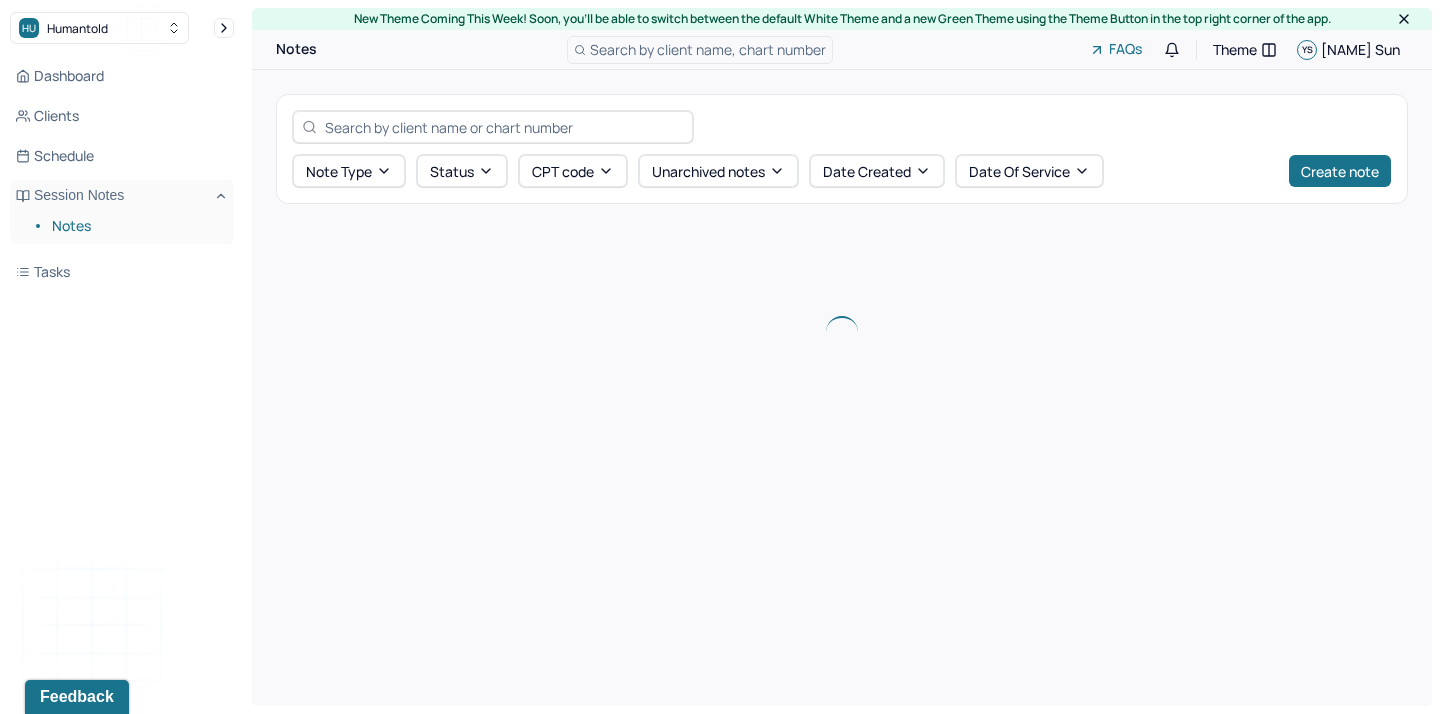 scroll, scrollTop: 0, scrollLeft: 0, axis: both 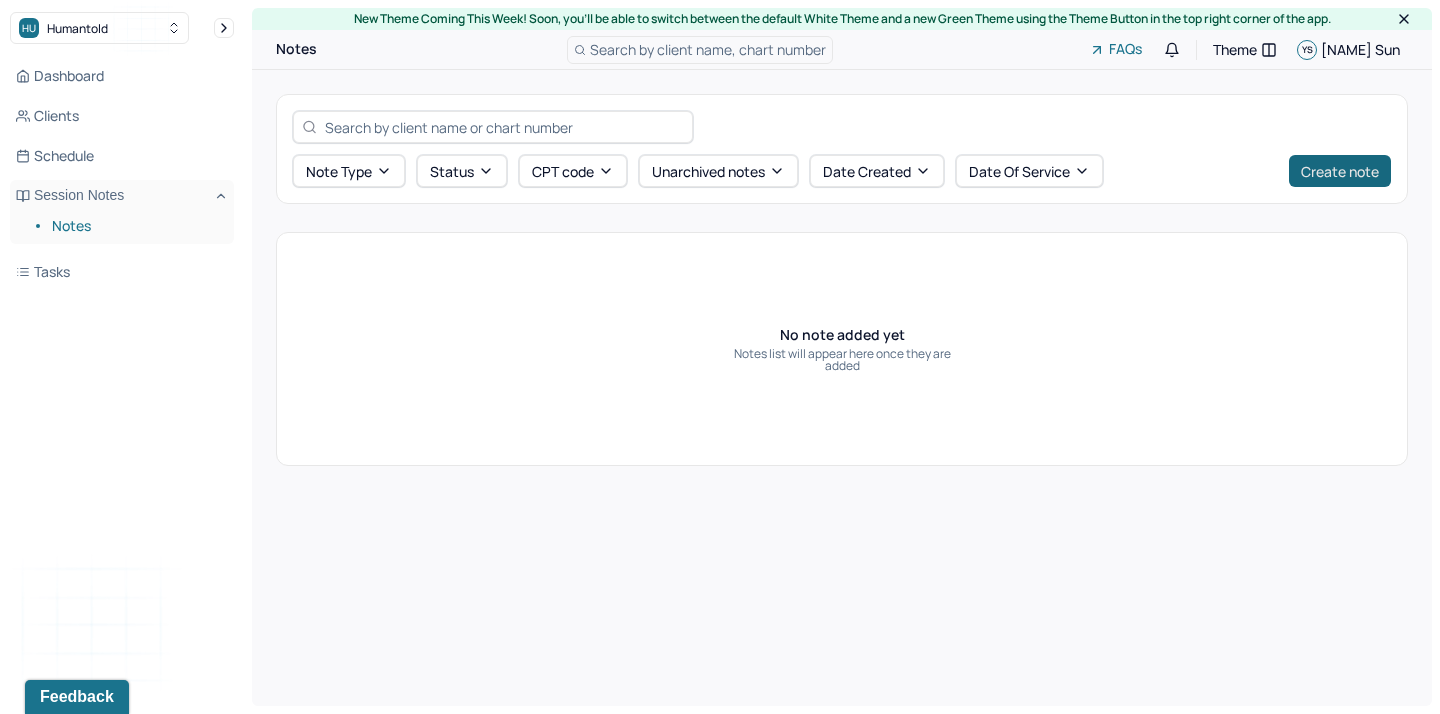 click on "Create note" at bounding box center [1340, 171] 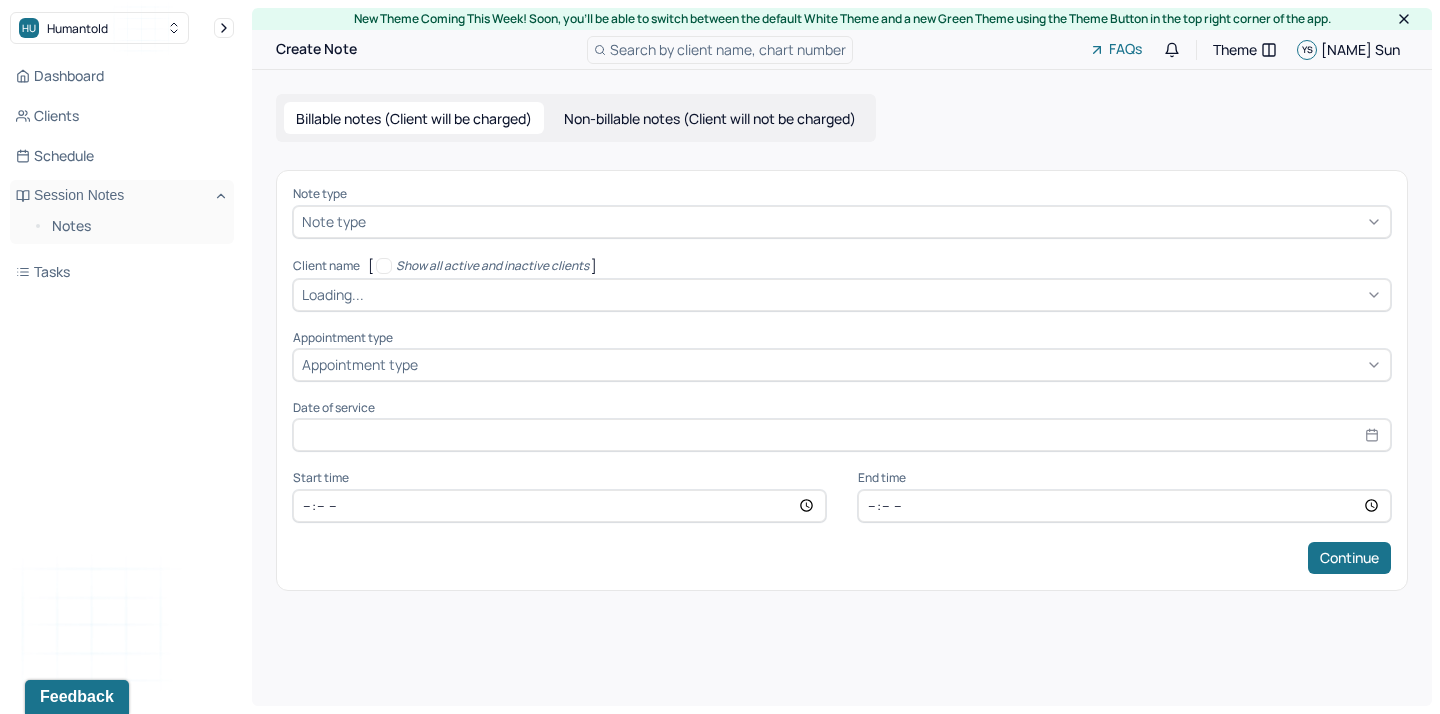 click on "Note type" at bounding box center (842, 222) 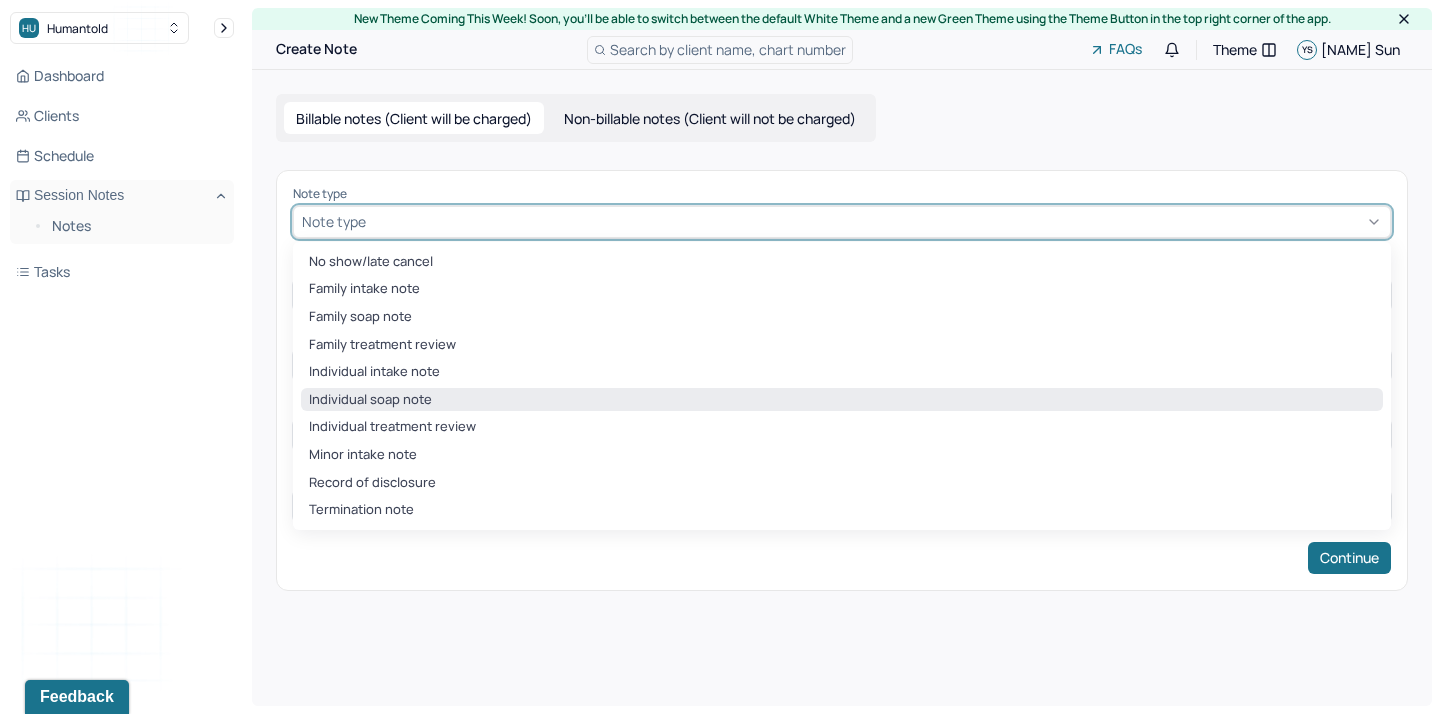 click on "Individual soap note" at bounding box center [842, 400] 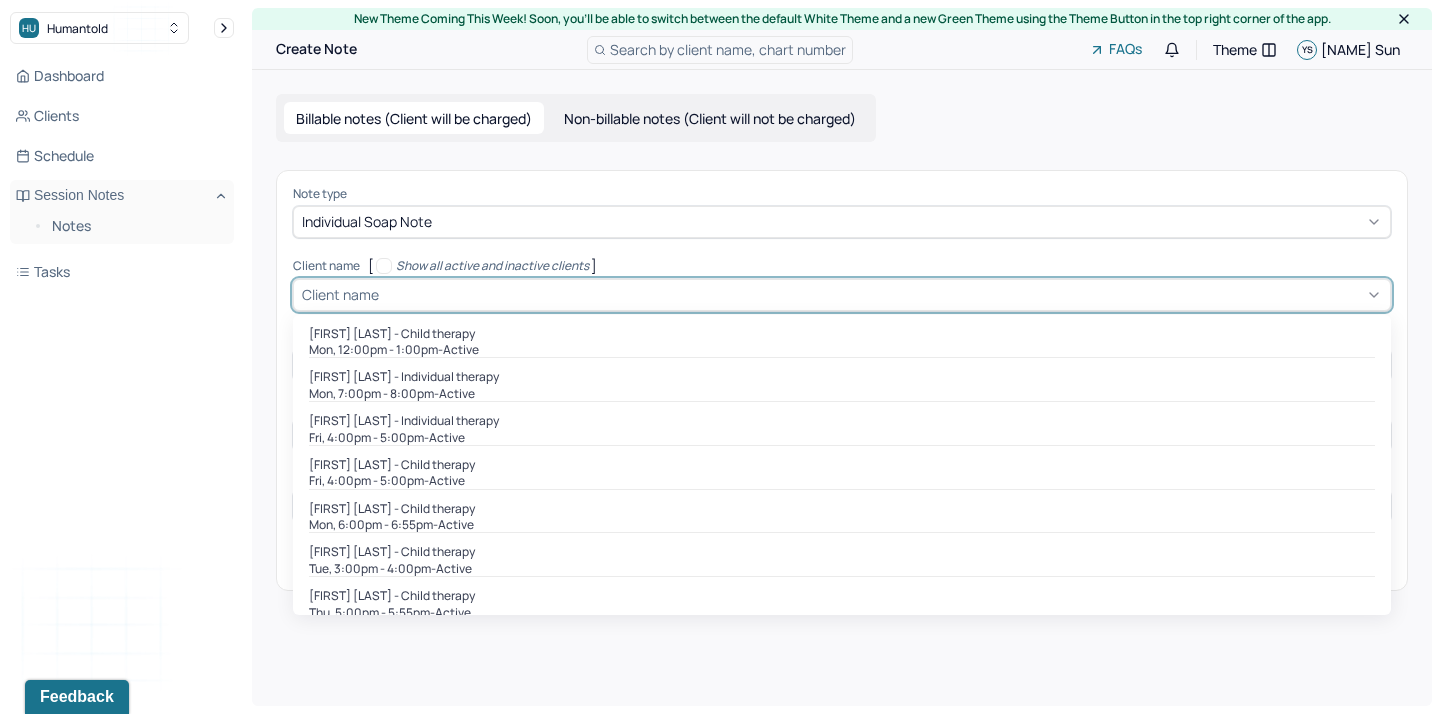 click at bounding box center [882, 294] 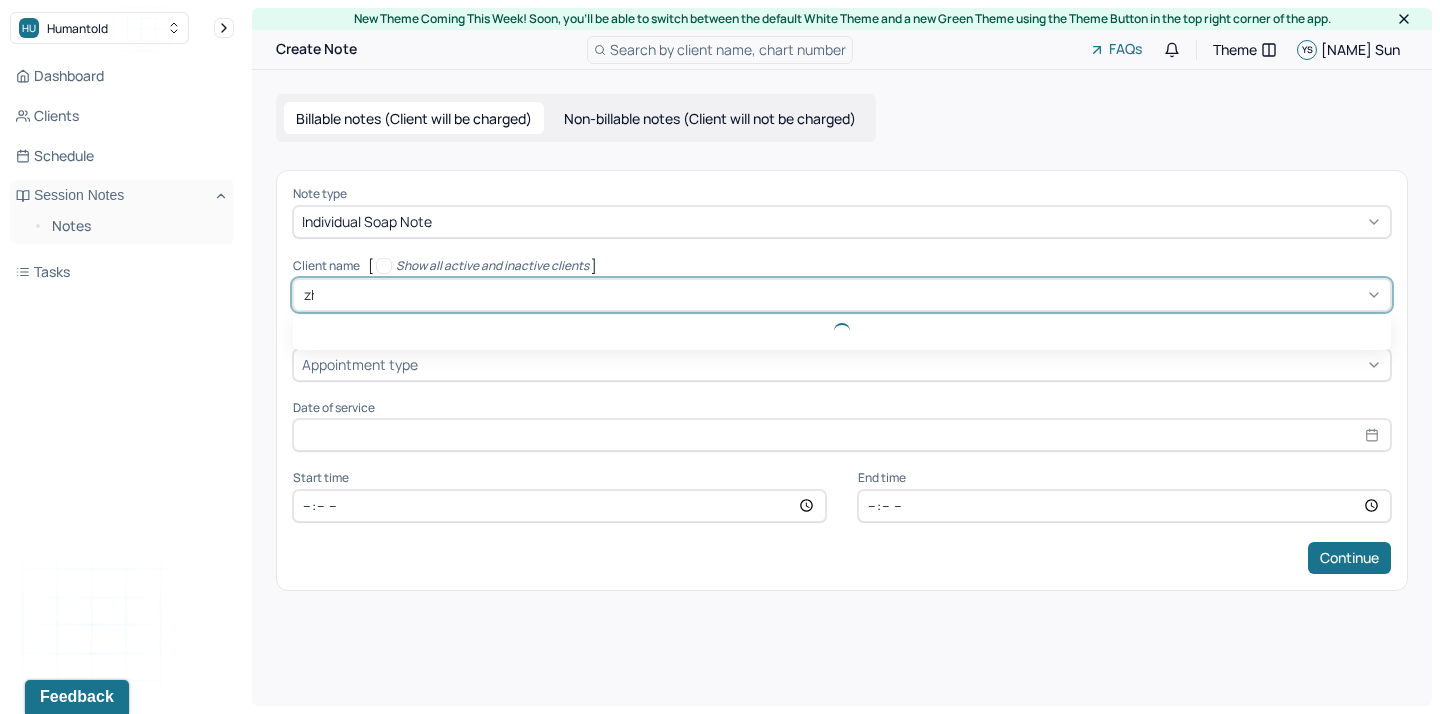 type on "[NAME]" 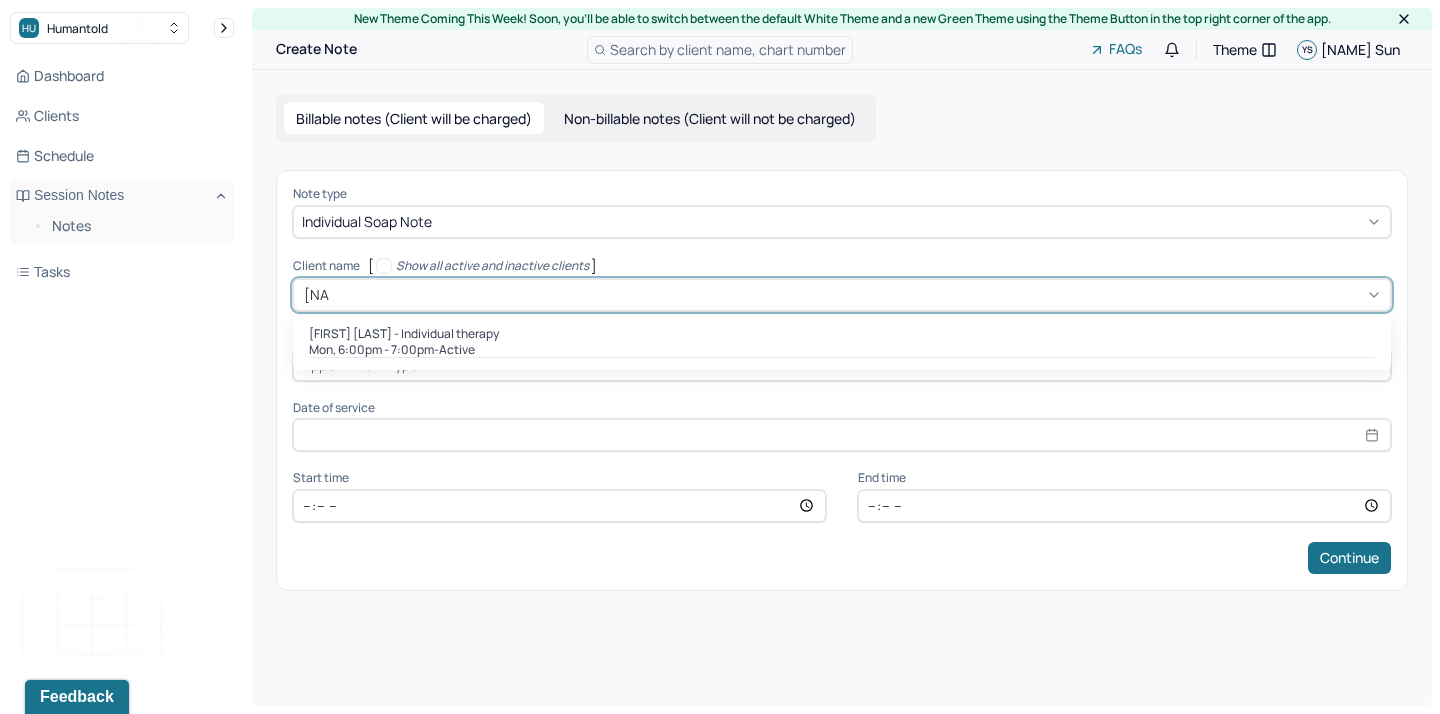 click on "[FIRST] [LAST] - Individual therapy" at bounding box center [404, 334] 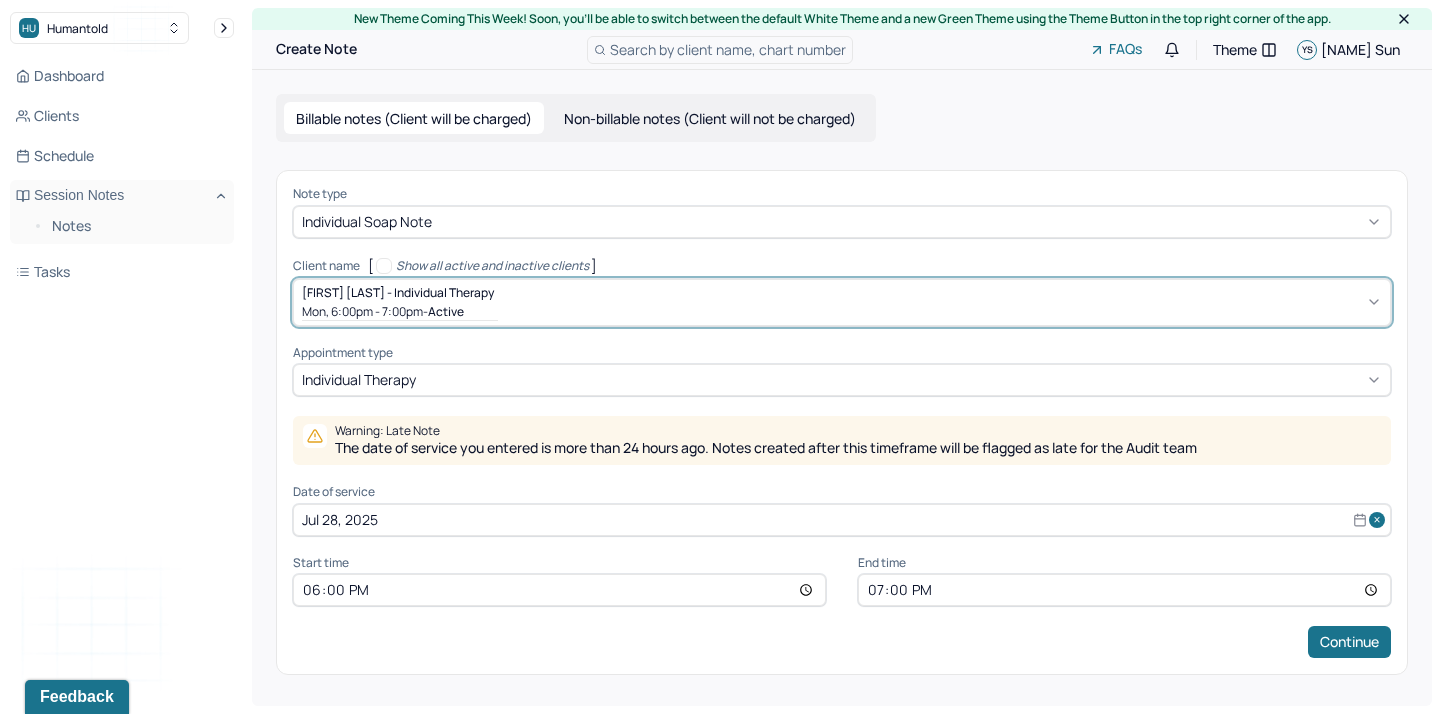 select on "6" 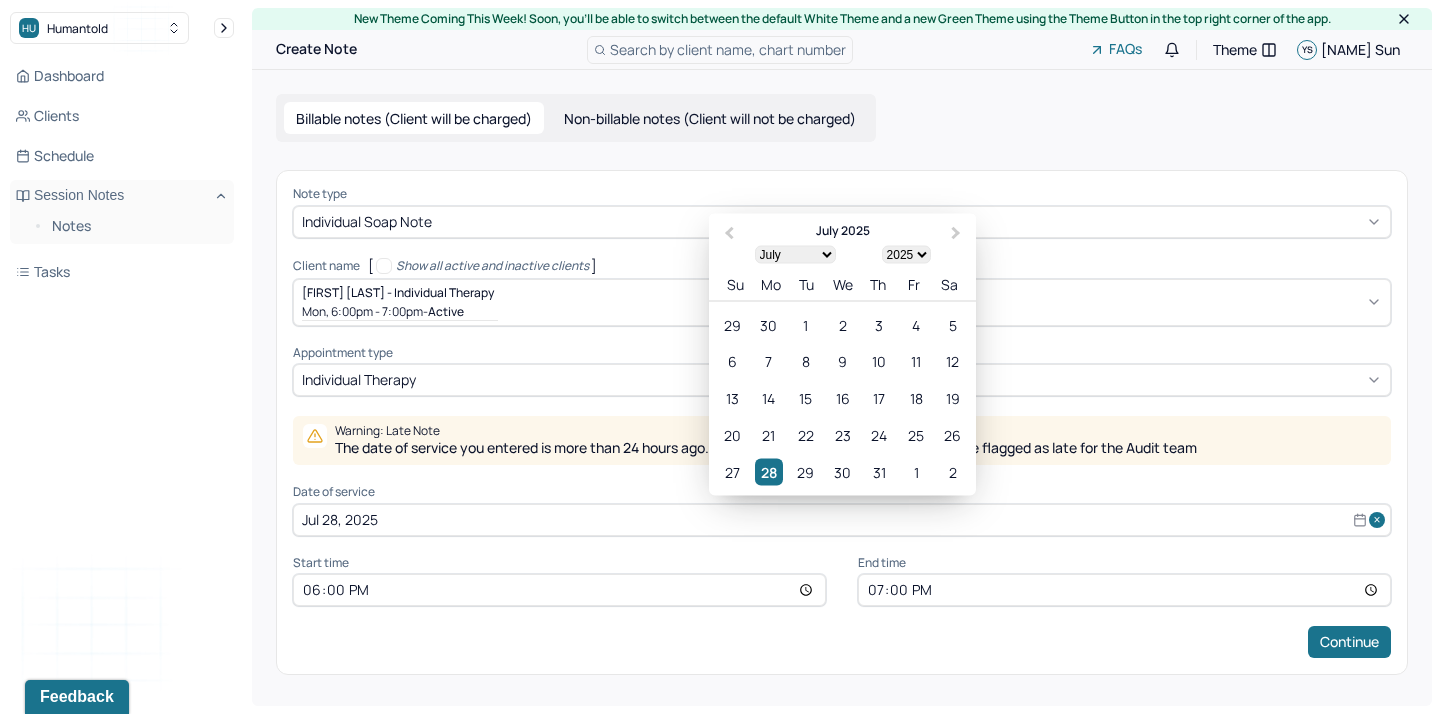 click on "Jul 28, 2025" at bounding box center [842, 520] 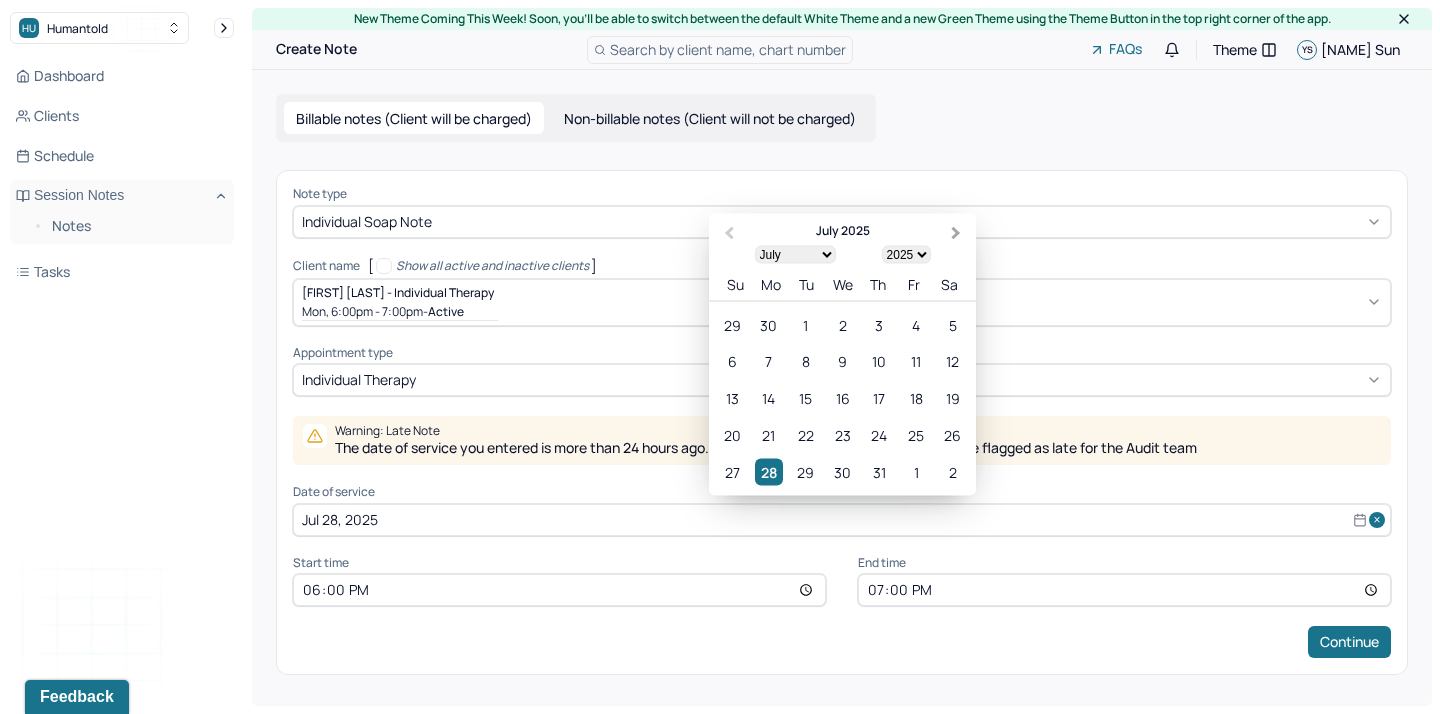 click on "Next Month" at bounding box center [958, 234] 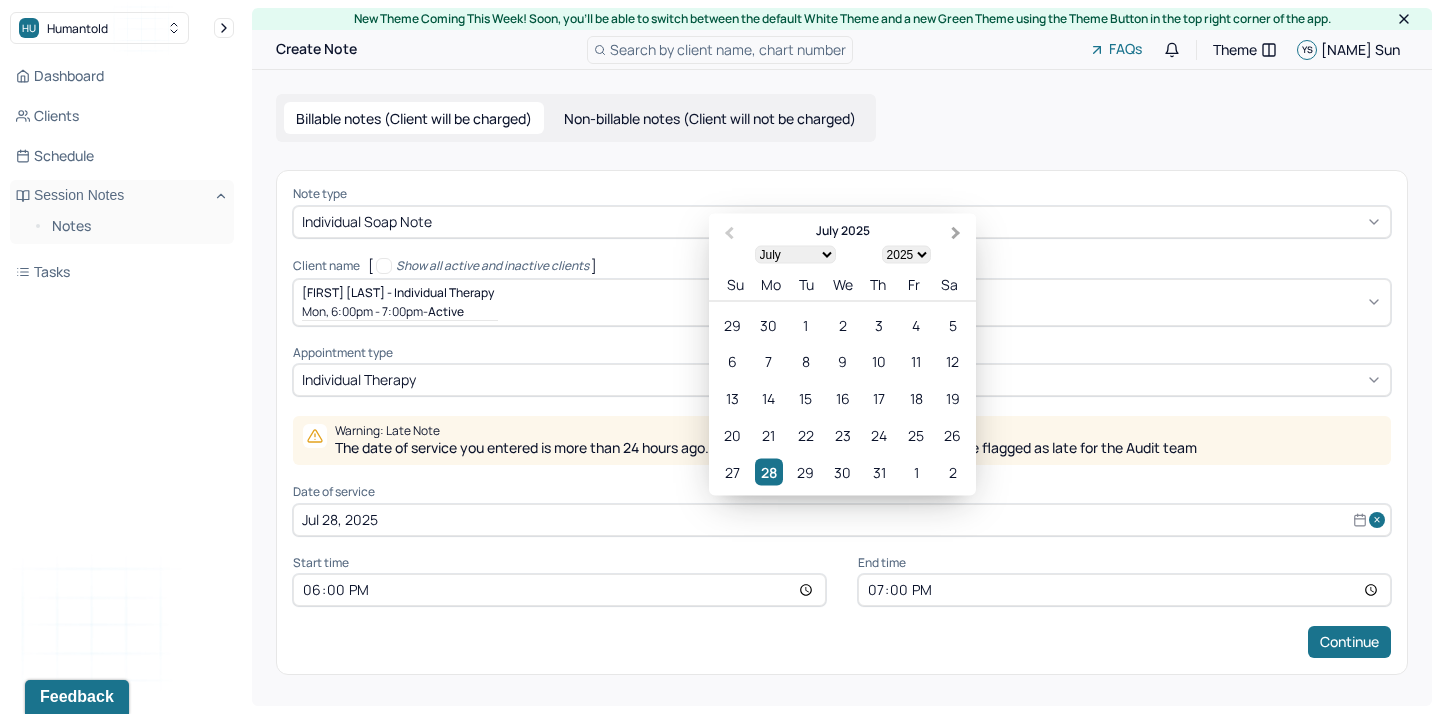 select on "7" 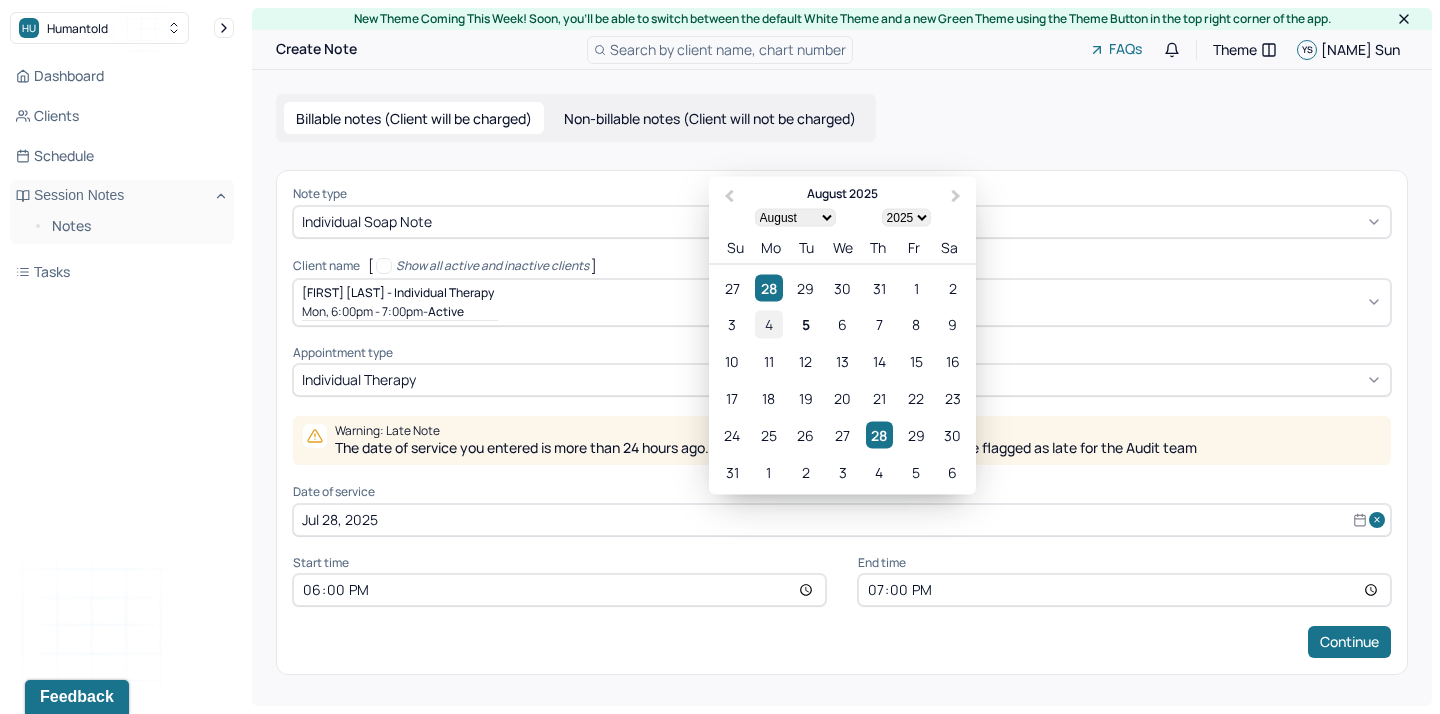 click on "4" at bounding box center [768, 324] 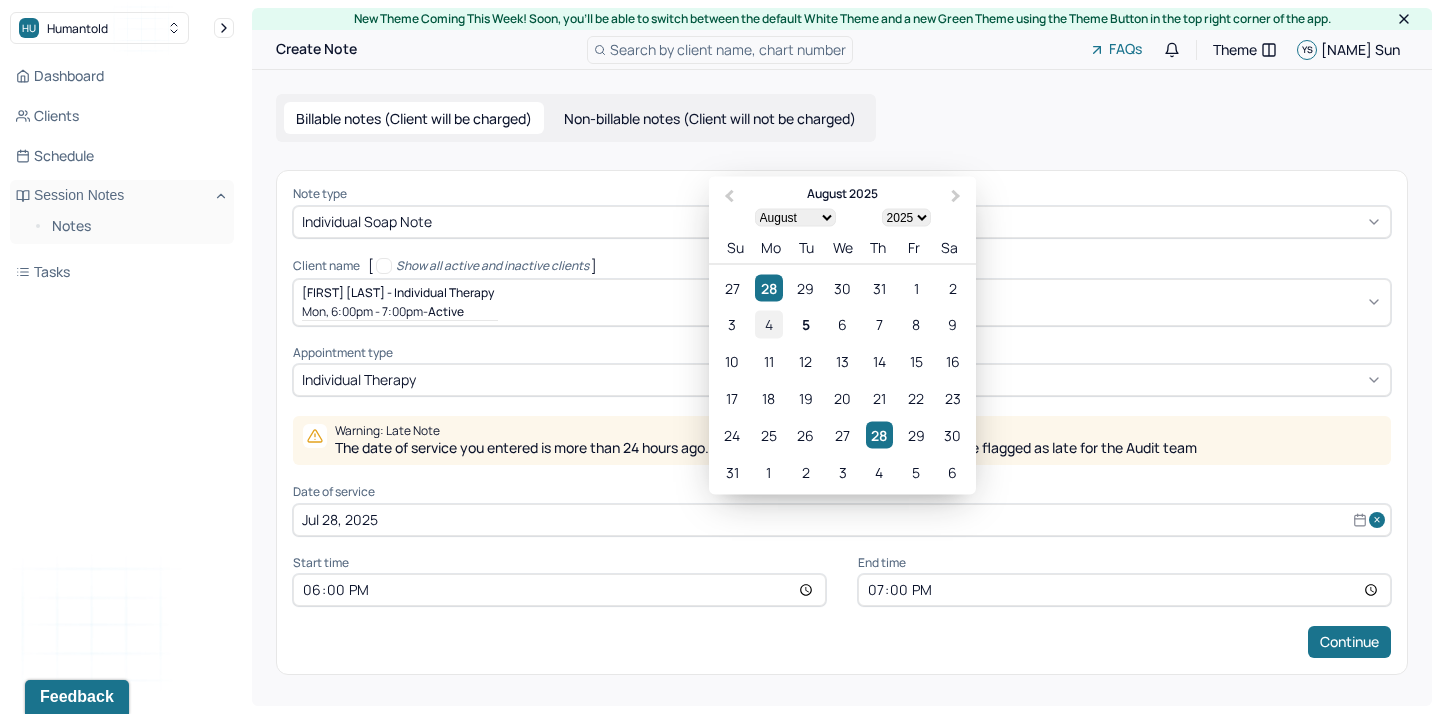 type on "Aug 4, 2025" 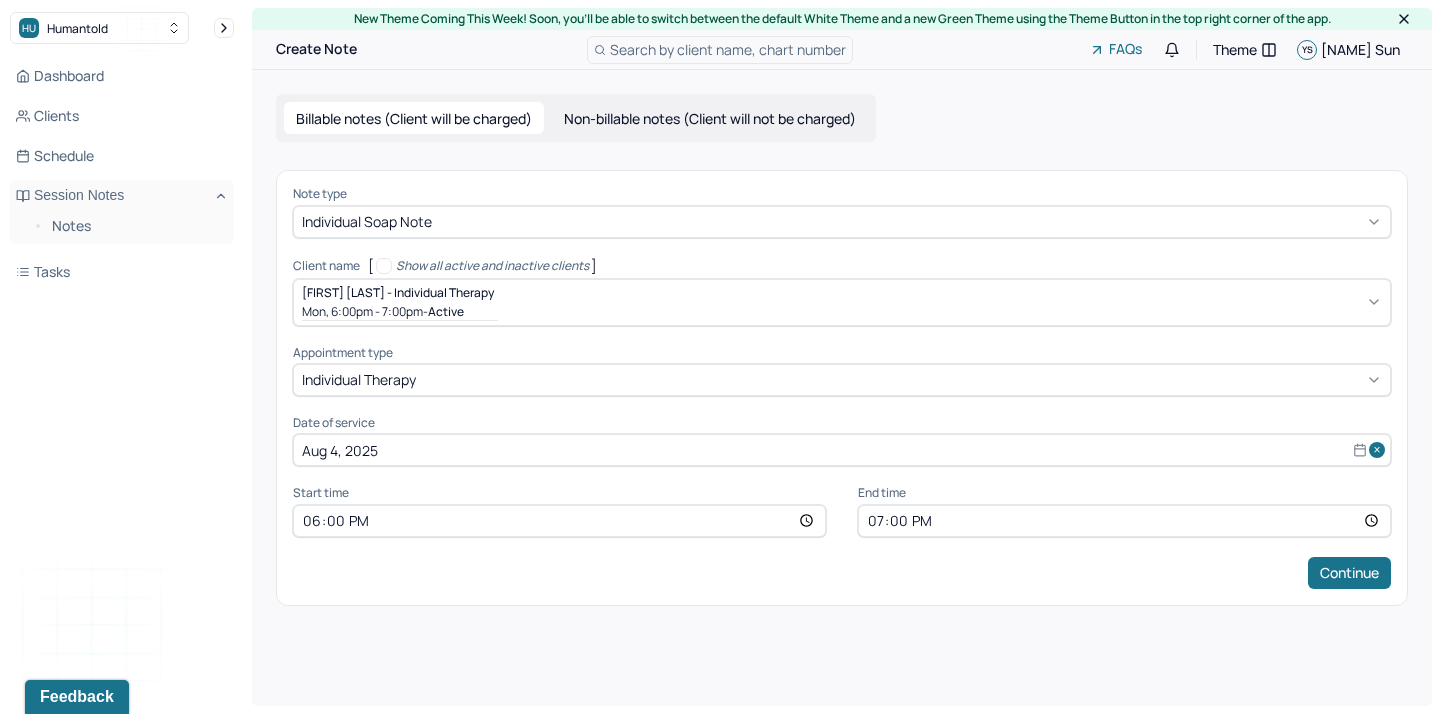 click on "18:00" at bounding box center (559, 521) 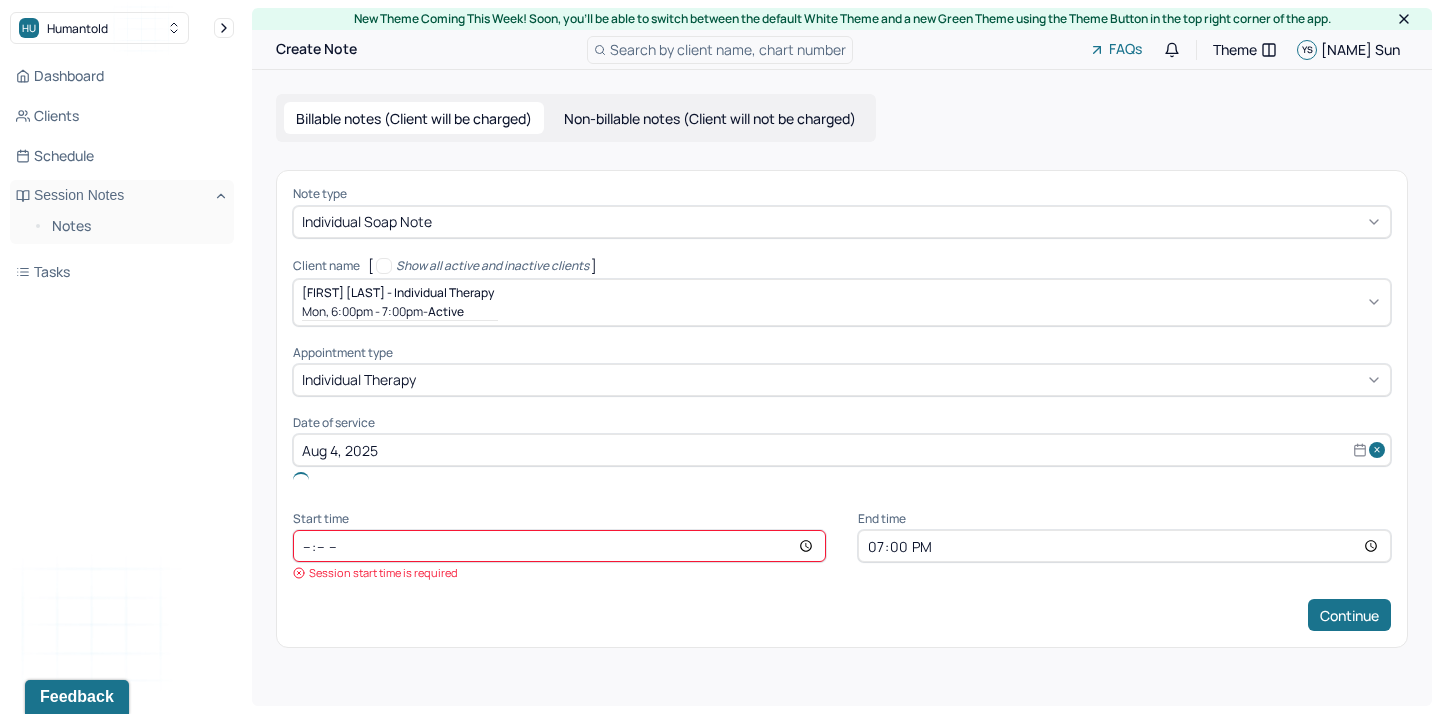 type on "19:00" 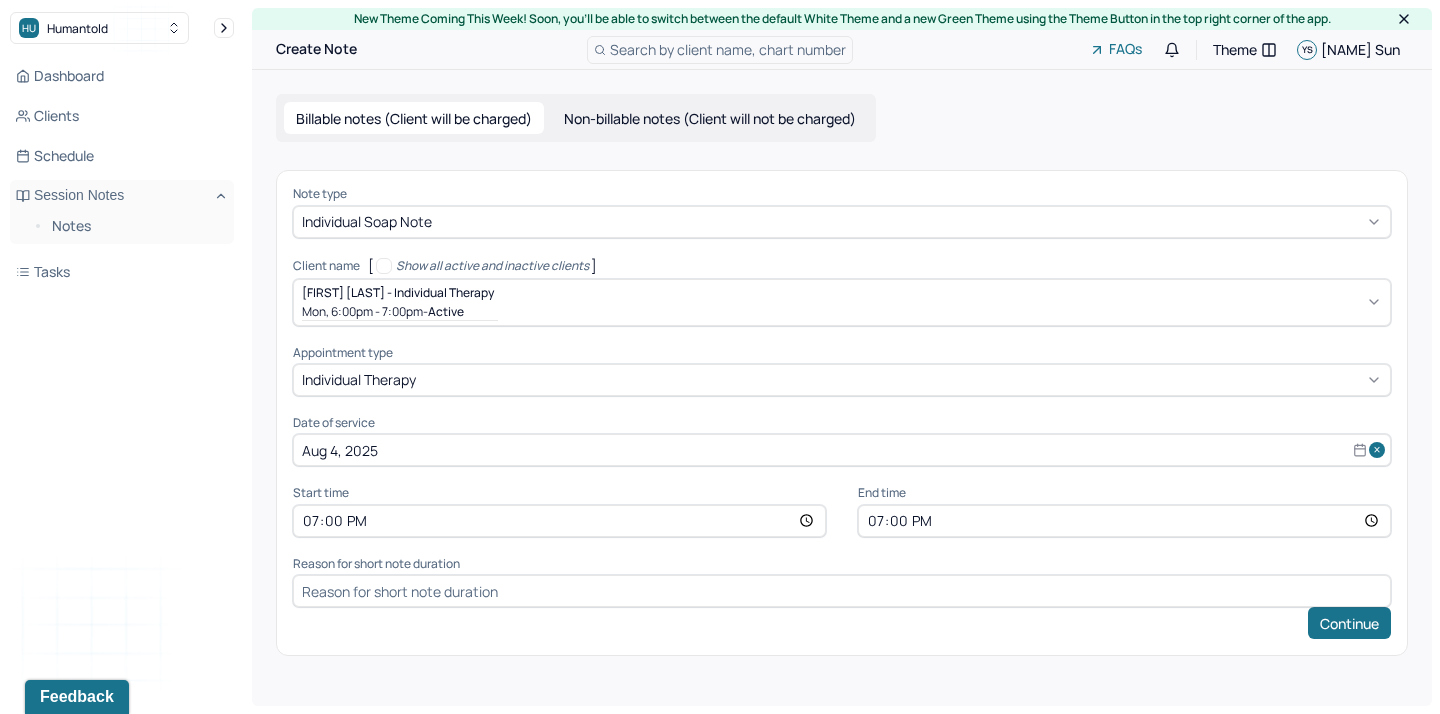 click on "Note type Individual soap note Client name [ Show all active and inactive clients ] [FIRST] [LAST] - Individual therapy Mon, [TIME] - [TIME]  -  active Supervisee name [FIRST] [LAST] Appointment type individual therapy Date of service Aug 4, 2025 Start time 19:00 End time 19:00 Reason for short note duration Continue" at bounding box center (842, 413) 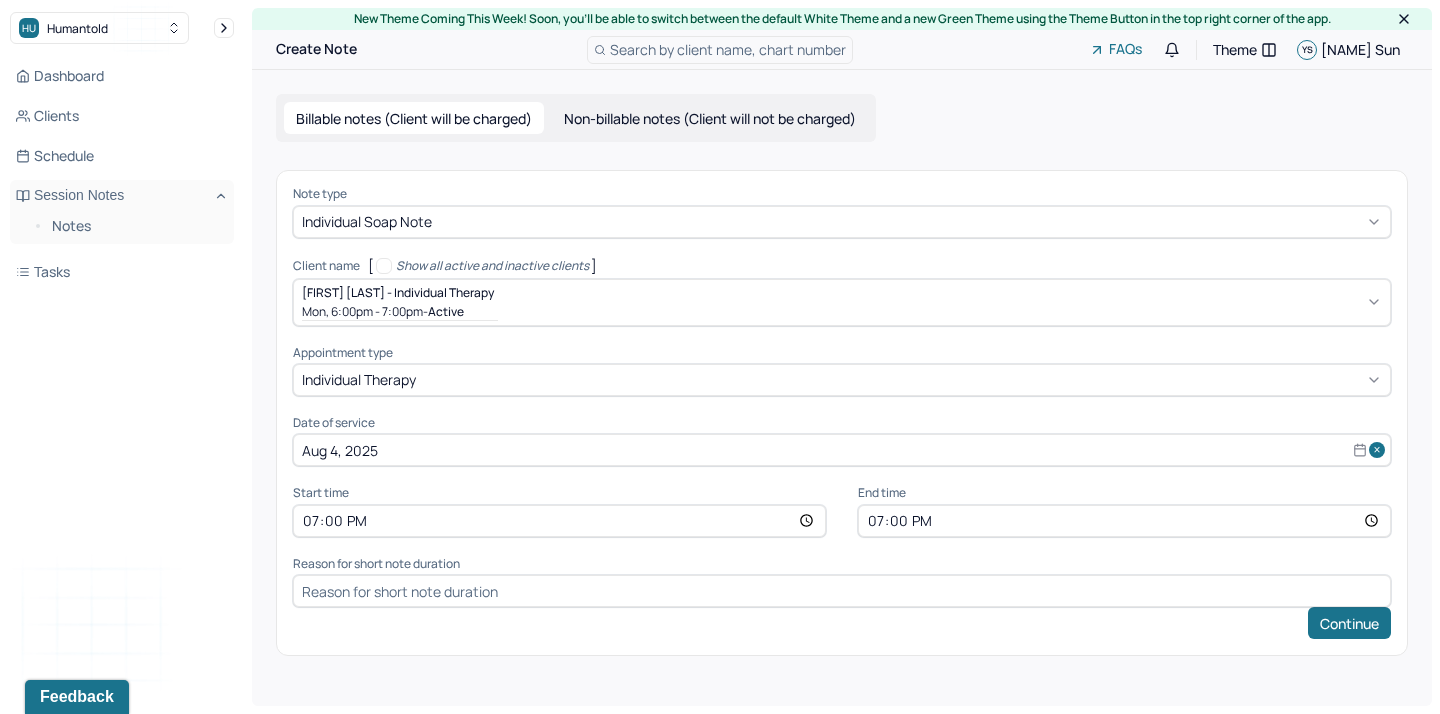 click on "19:00" at bounding box center [1124, 521] 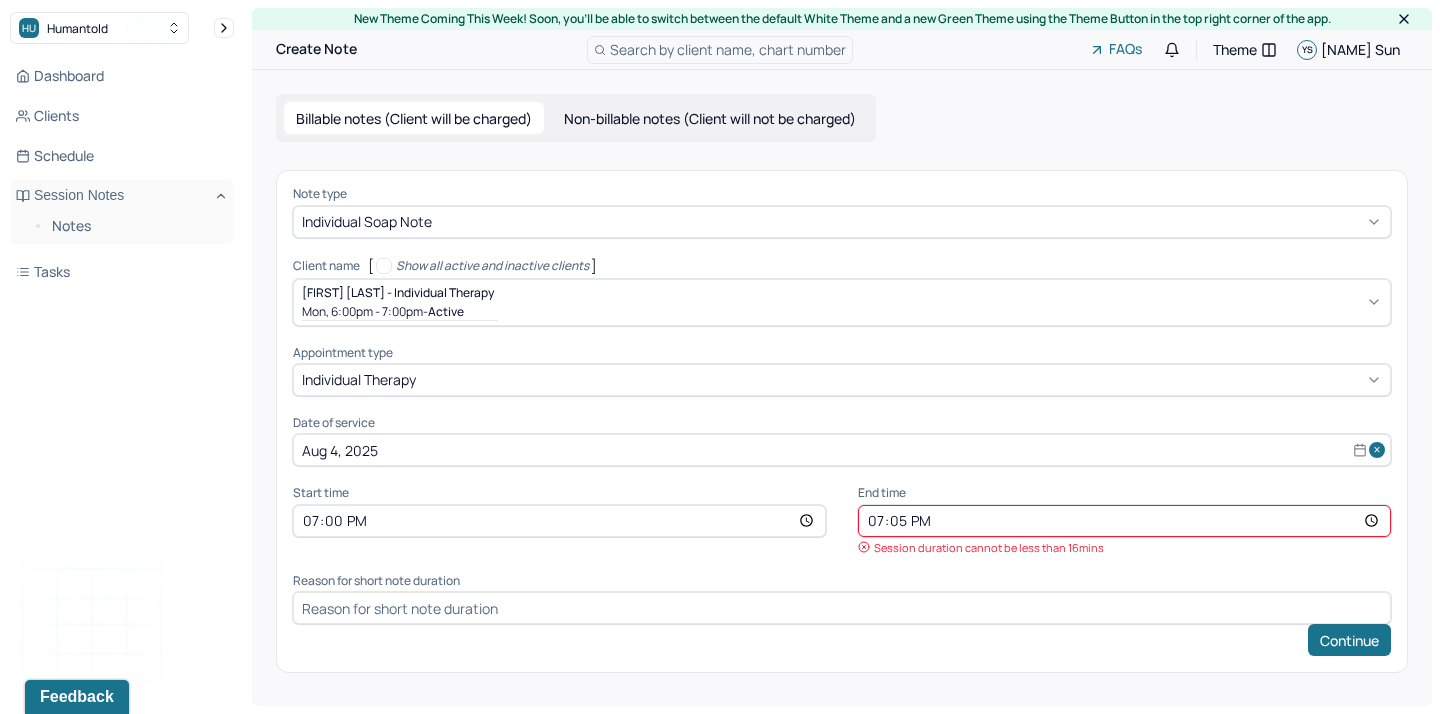 type on "19:55" 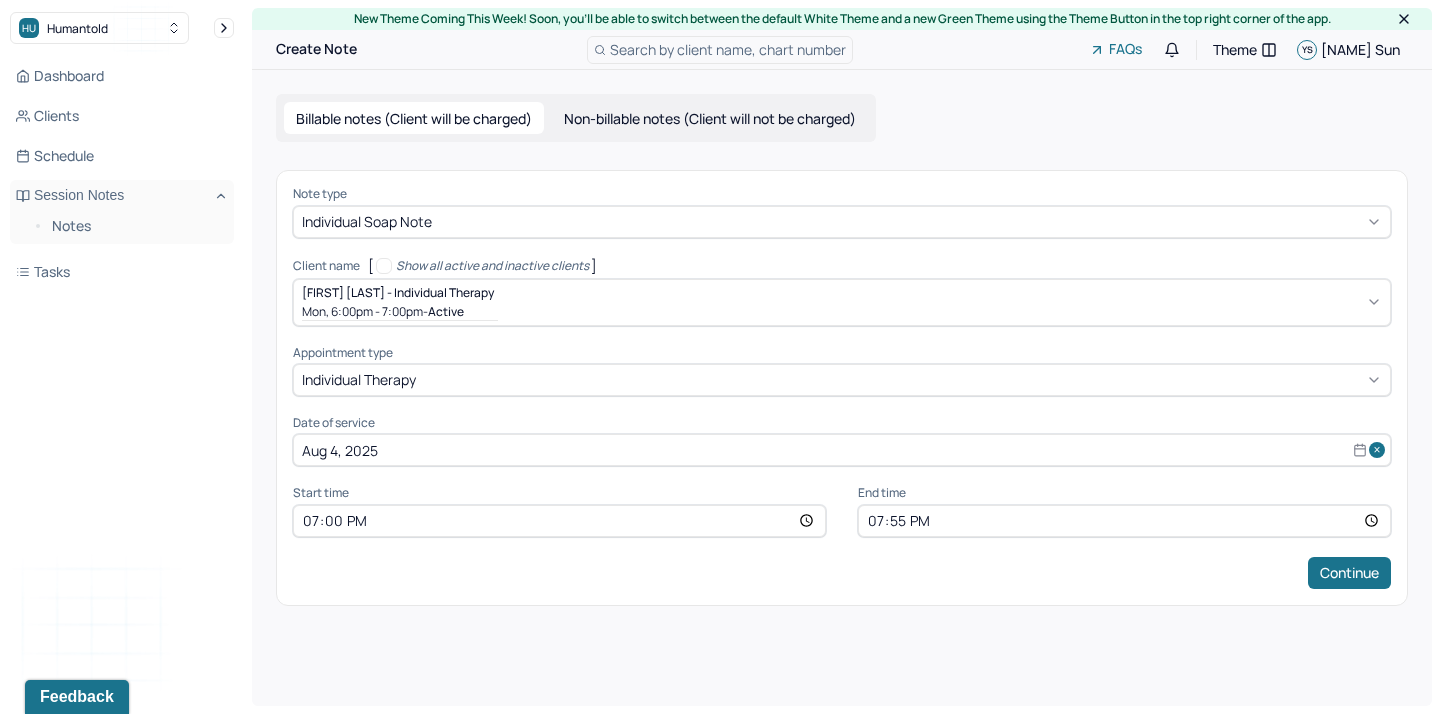 click on "Continue" at bounding box center (842, 573) 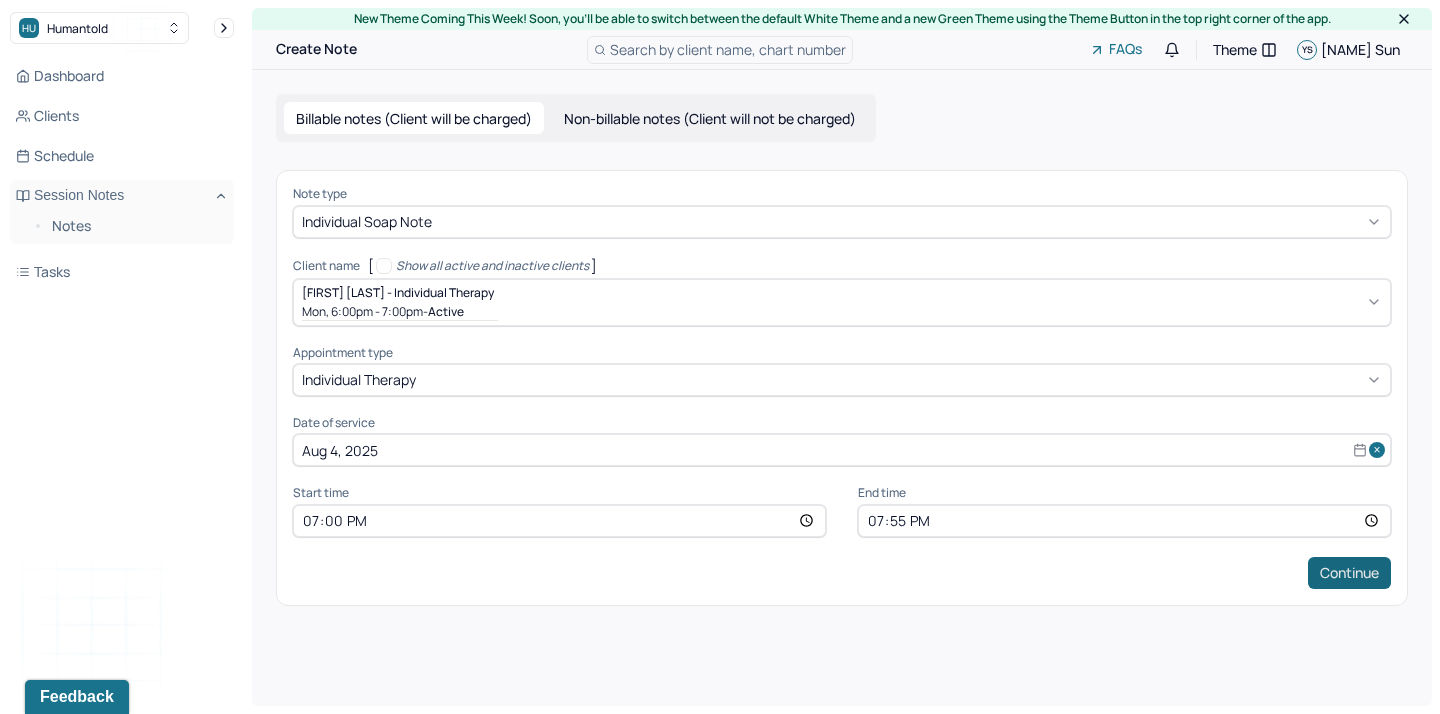 click on "Continue" at bounding box center [1349, 573] 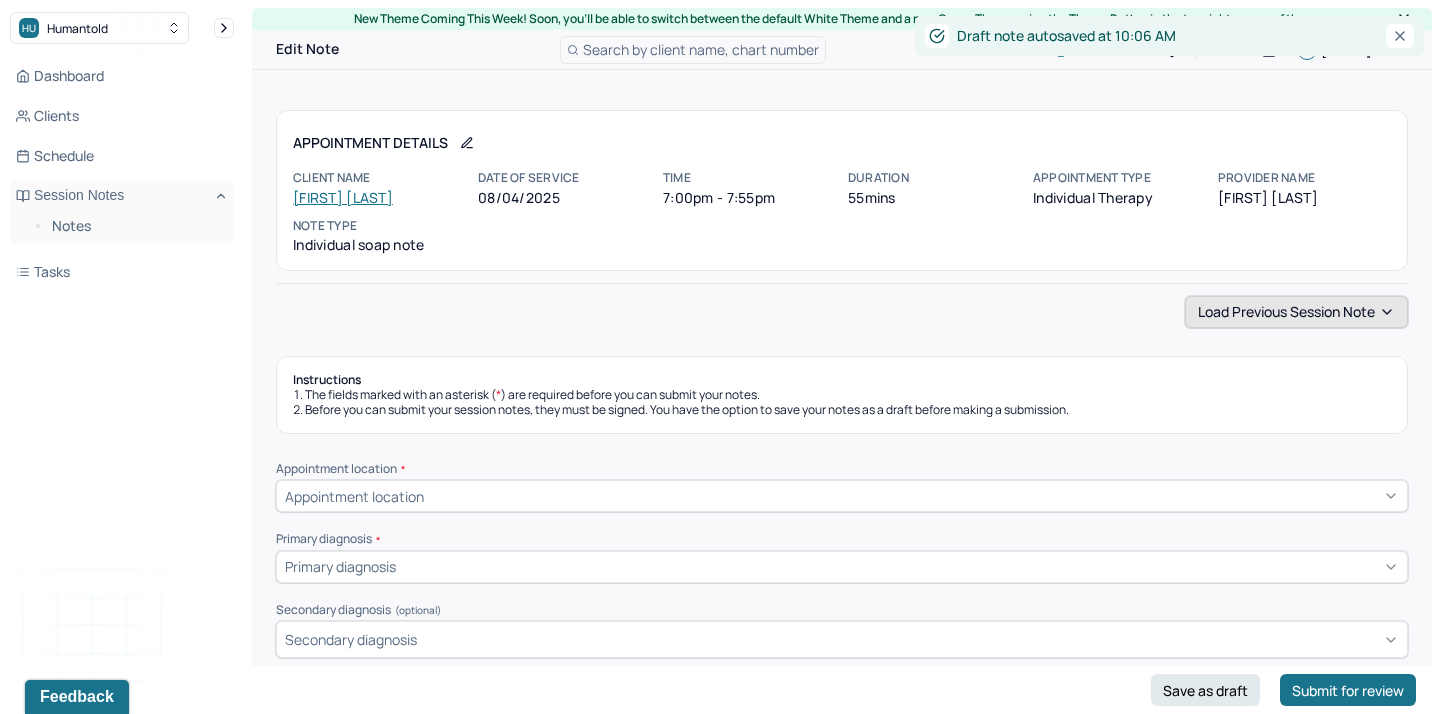 click on "Load previous session note" at bounding box center [1296, 312] 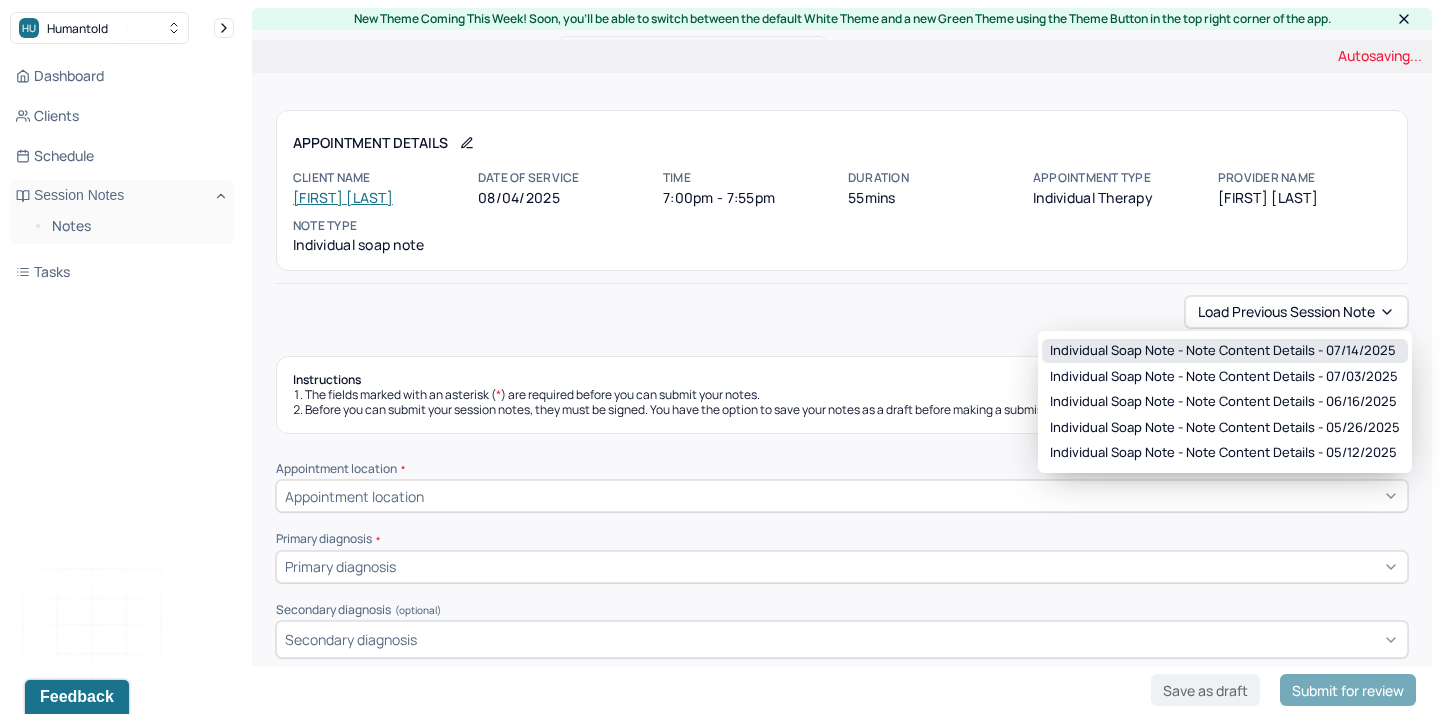 click on "Individual soap note   - Note content Details -   [DATE]" at bounding box center [1223, 351] 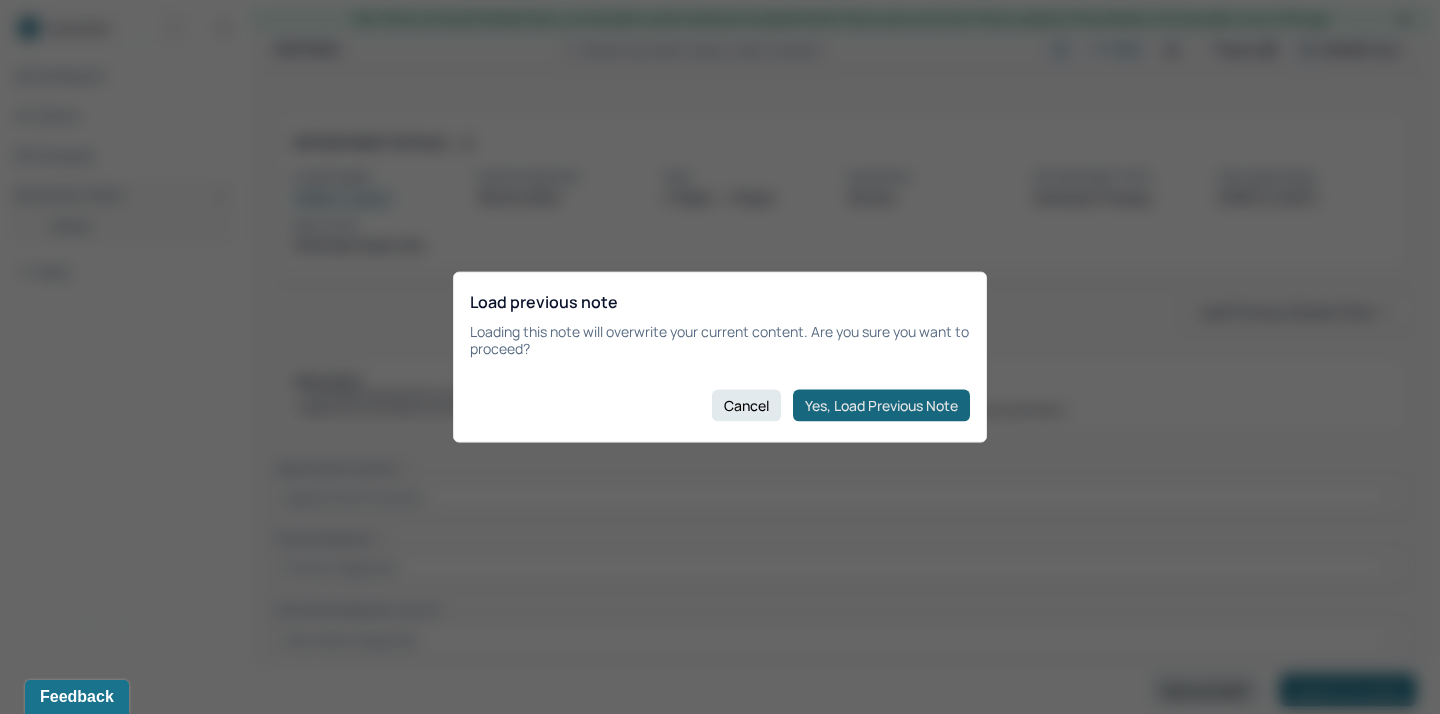 click on "Yes, Load Previous Note" at bounding box center [881, 405] 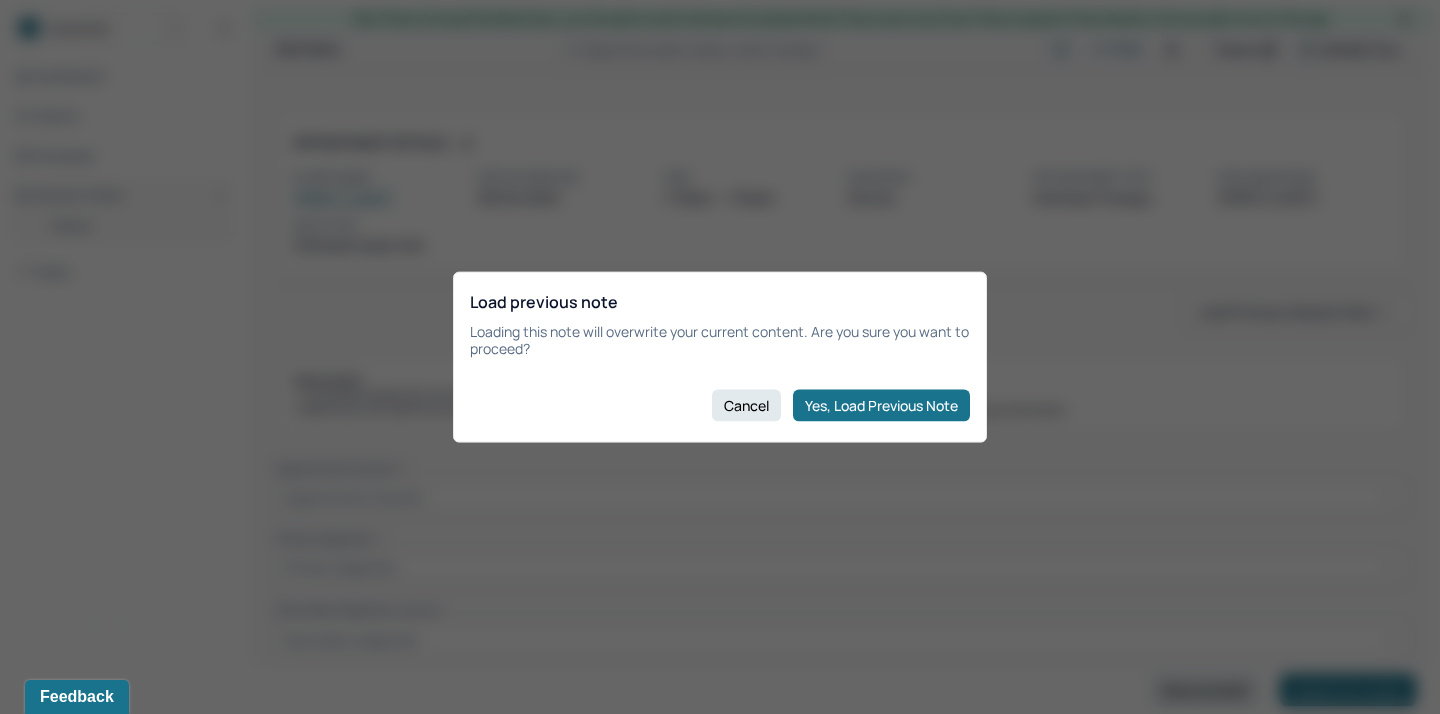 type on "stress/burnout/low motivation" 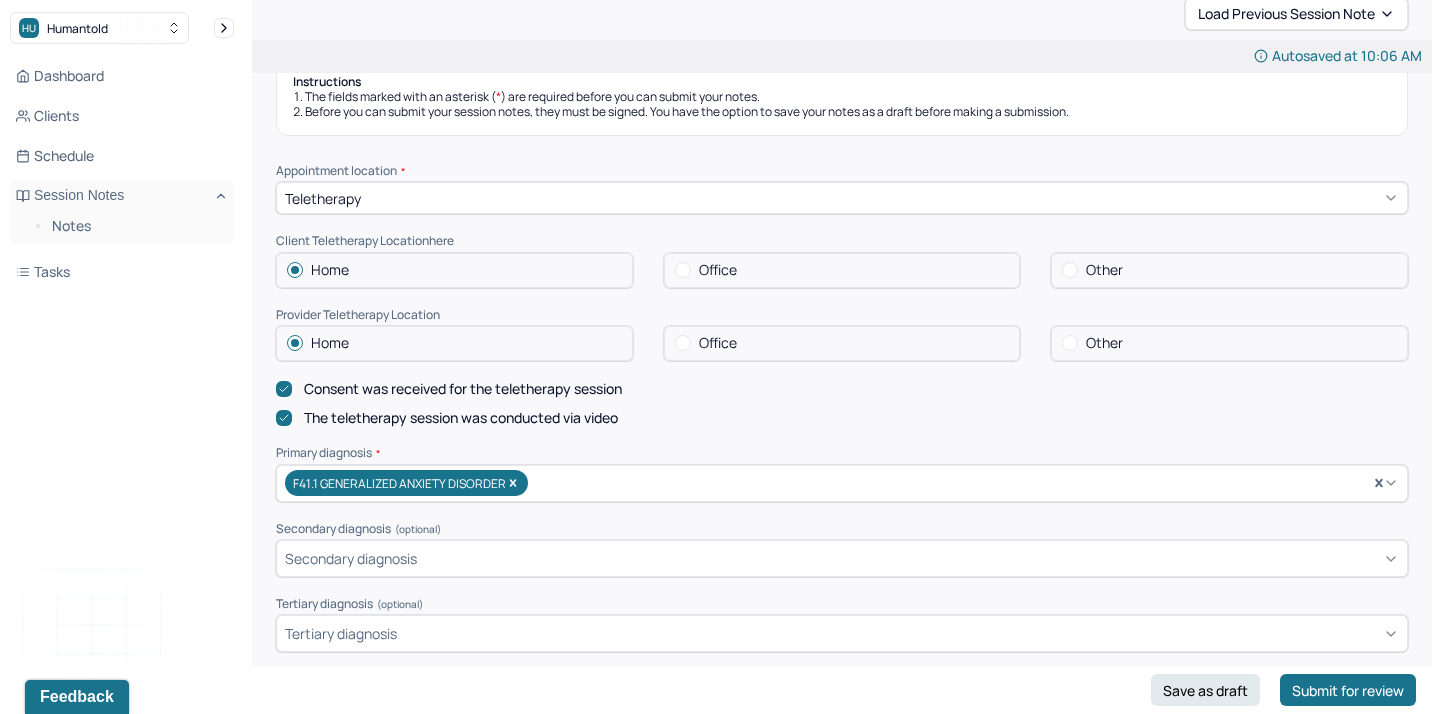scroll, scrollTop: 304, scrollLeft: 0, axis: vertical 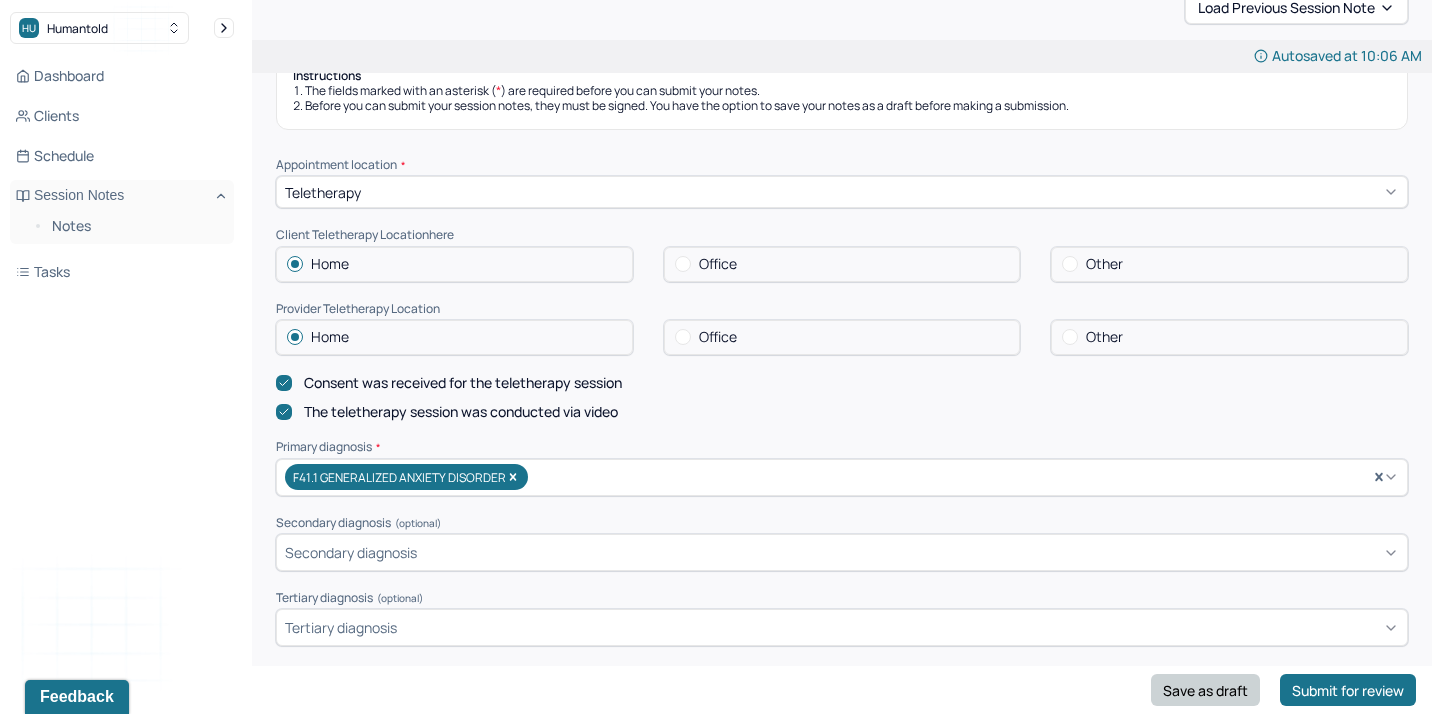 click on "Save as draft" at bounding box center [1205, 690] 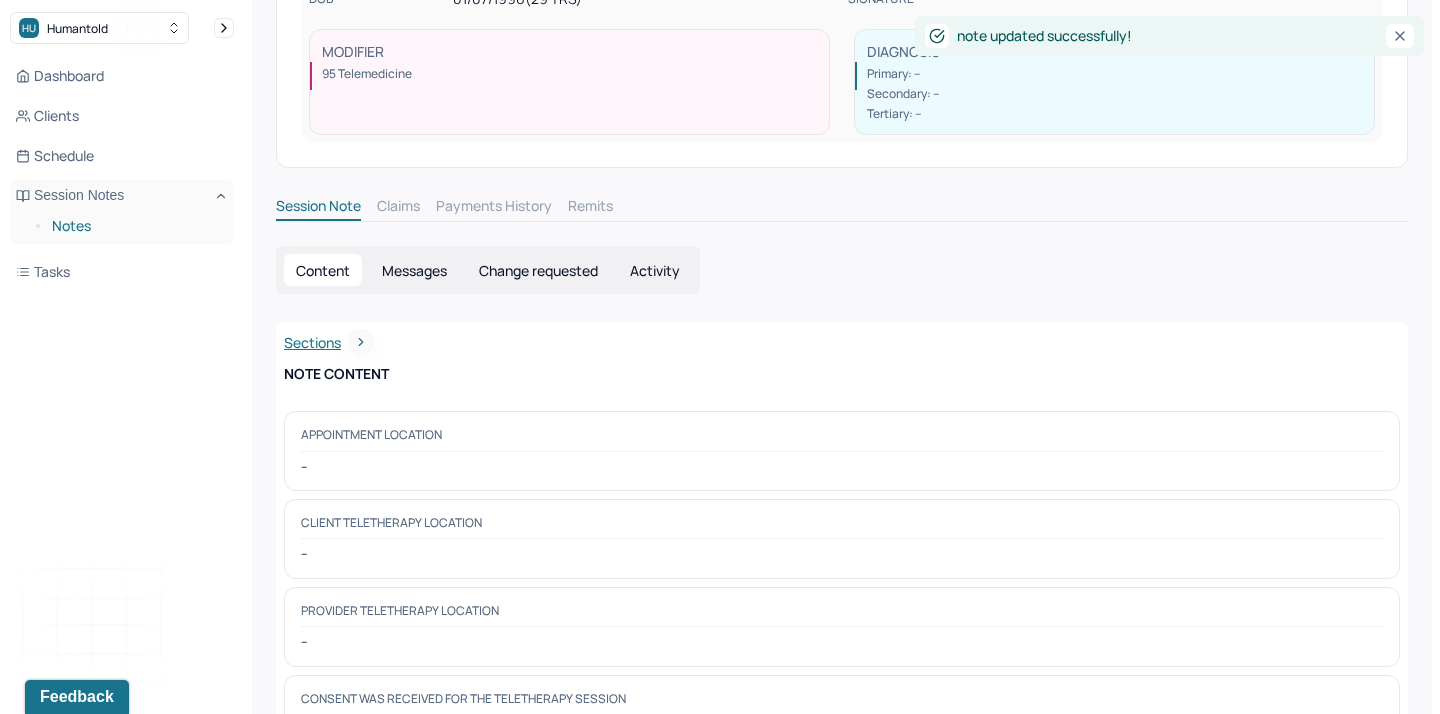 click on "Notes" at bounding box center [135, 226] 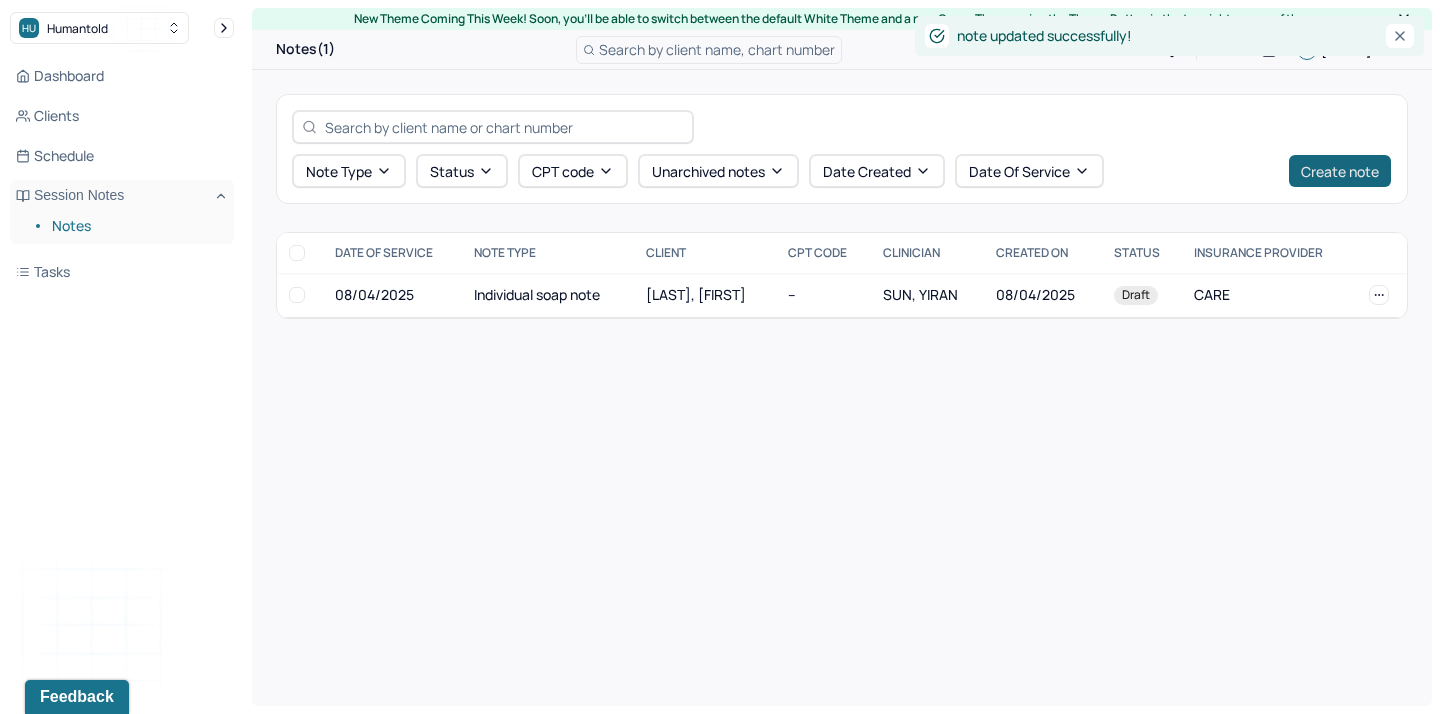 click on "Create note" at bounding box center [1340, 171] 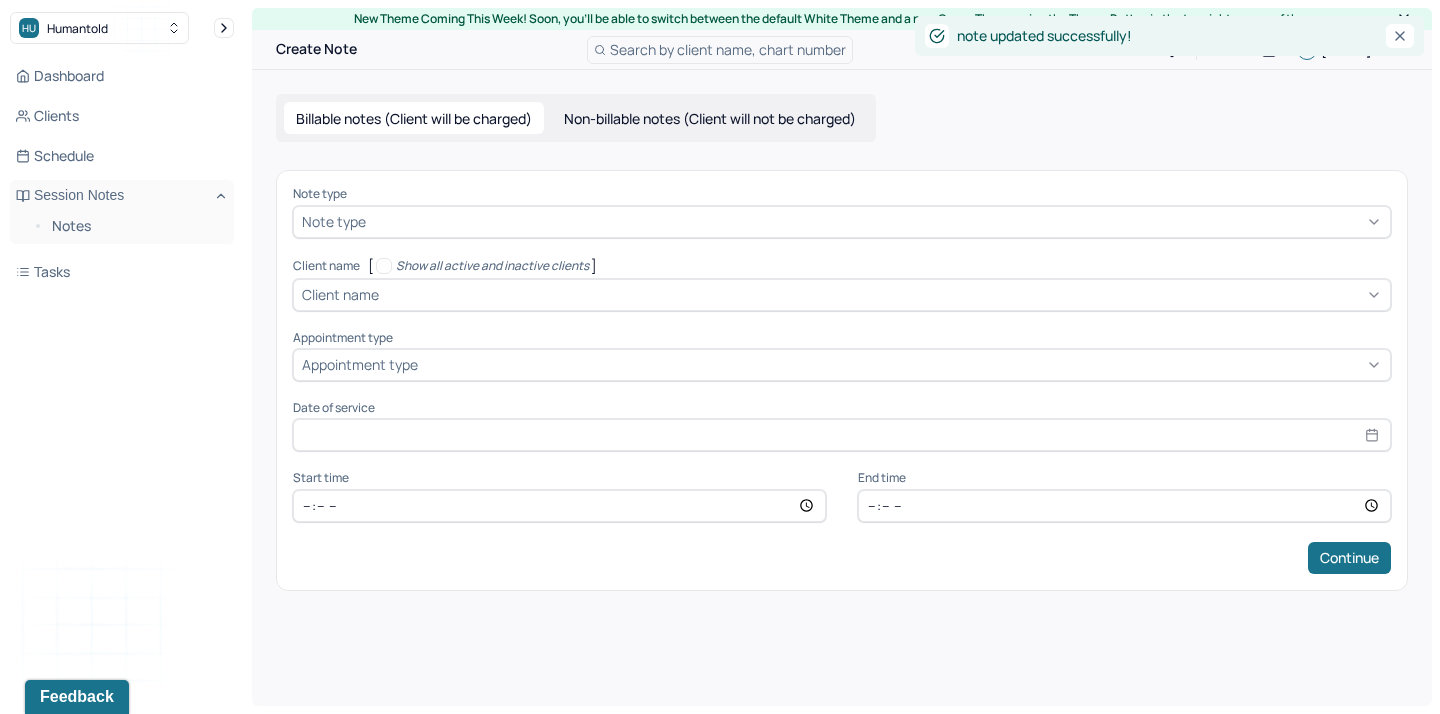 click on "Note type" at bounding box center (842, 194) 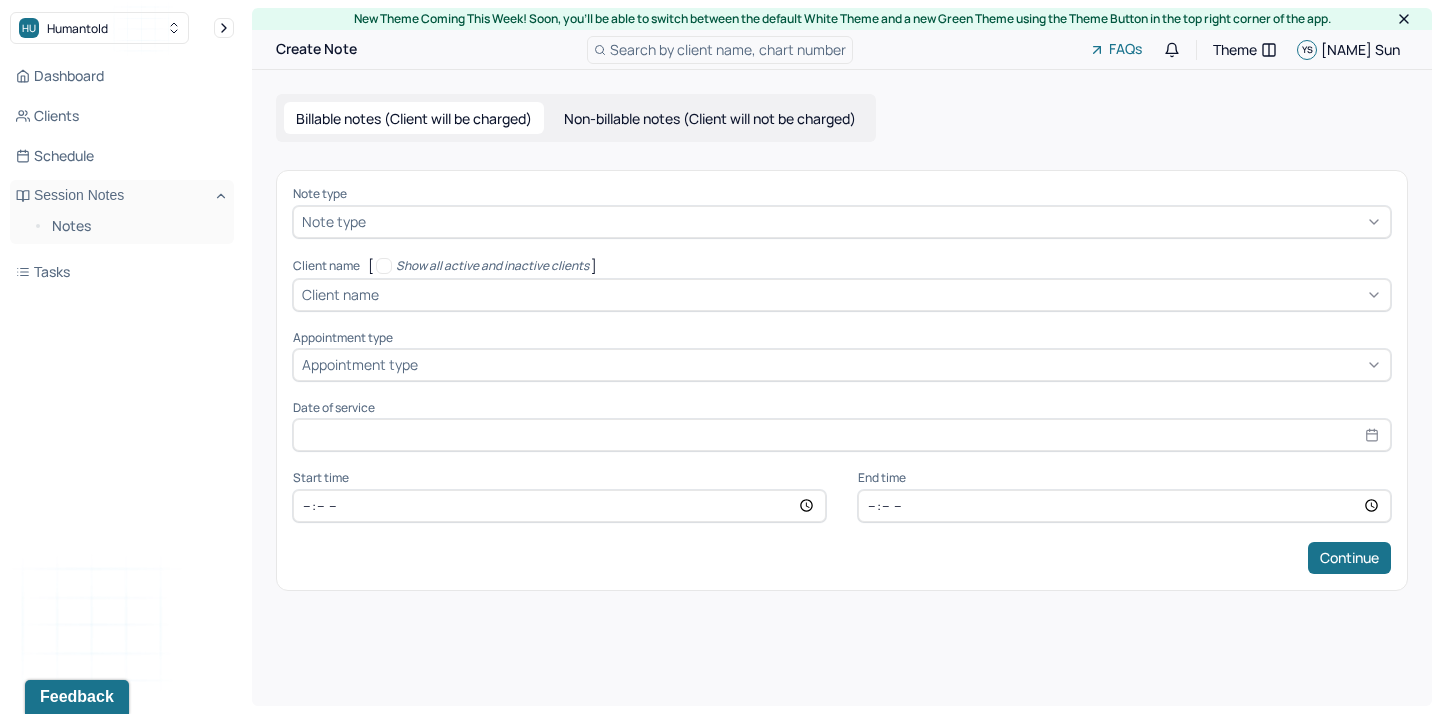 click at bounding box center [876, 221] 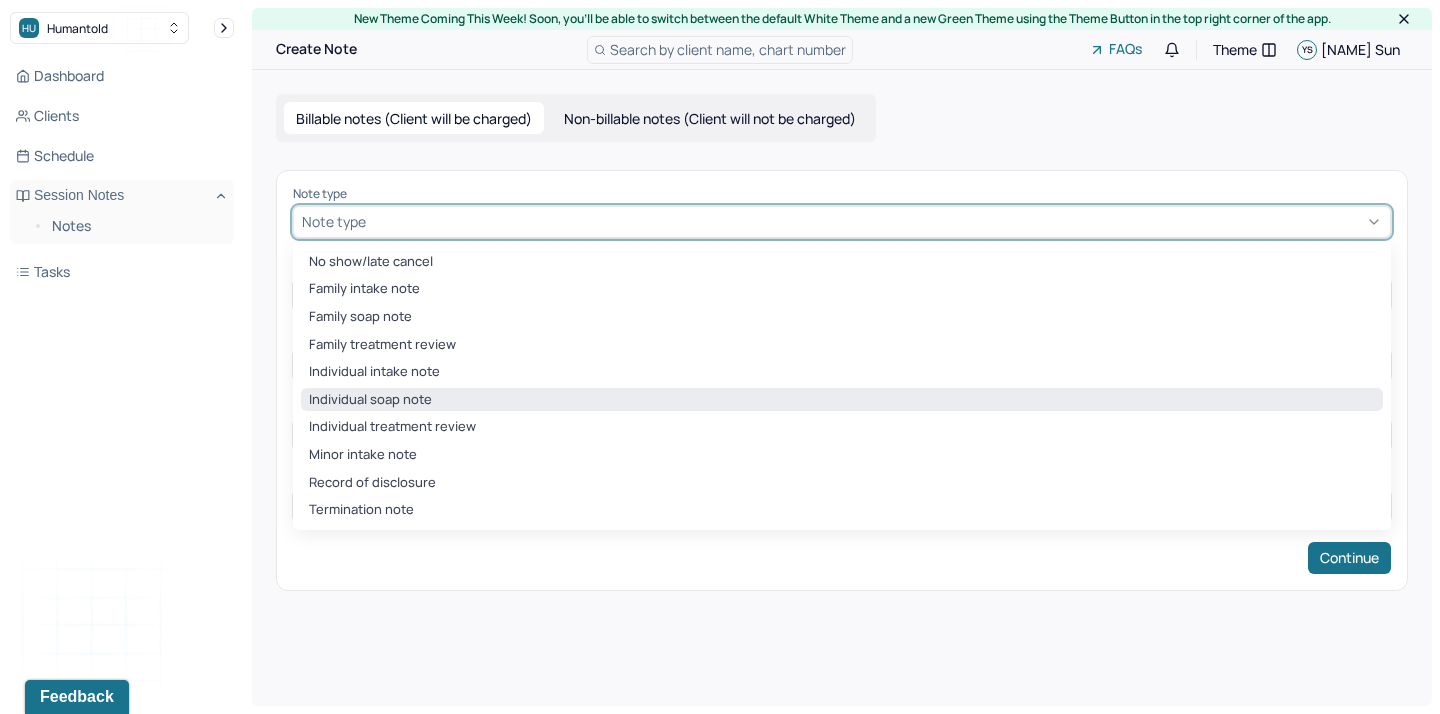 click on "Individual soap note" at bounding box center (842, 400) 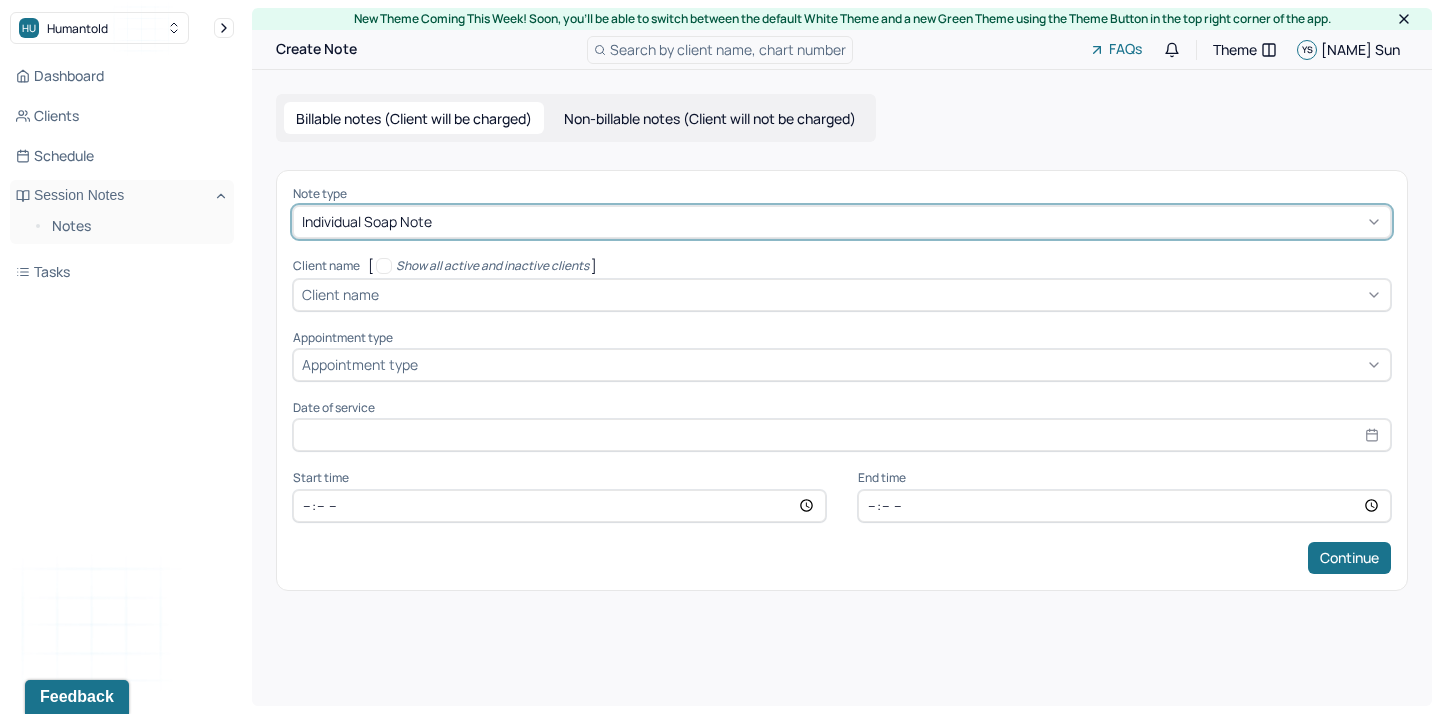 click on "Client name" at bounding box center [842, 295] 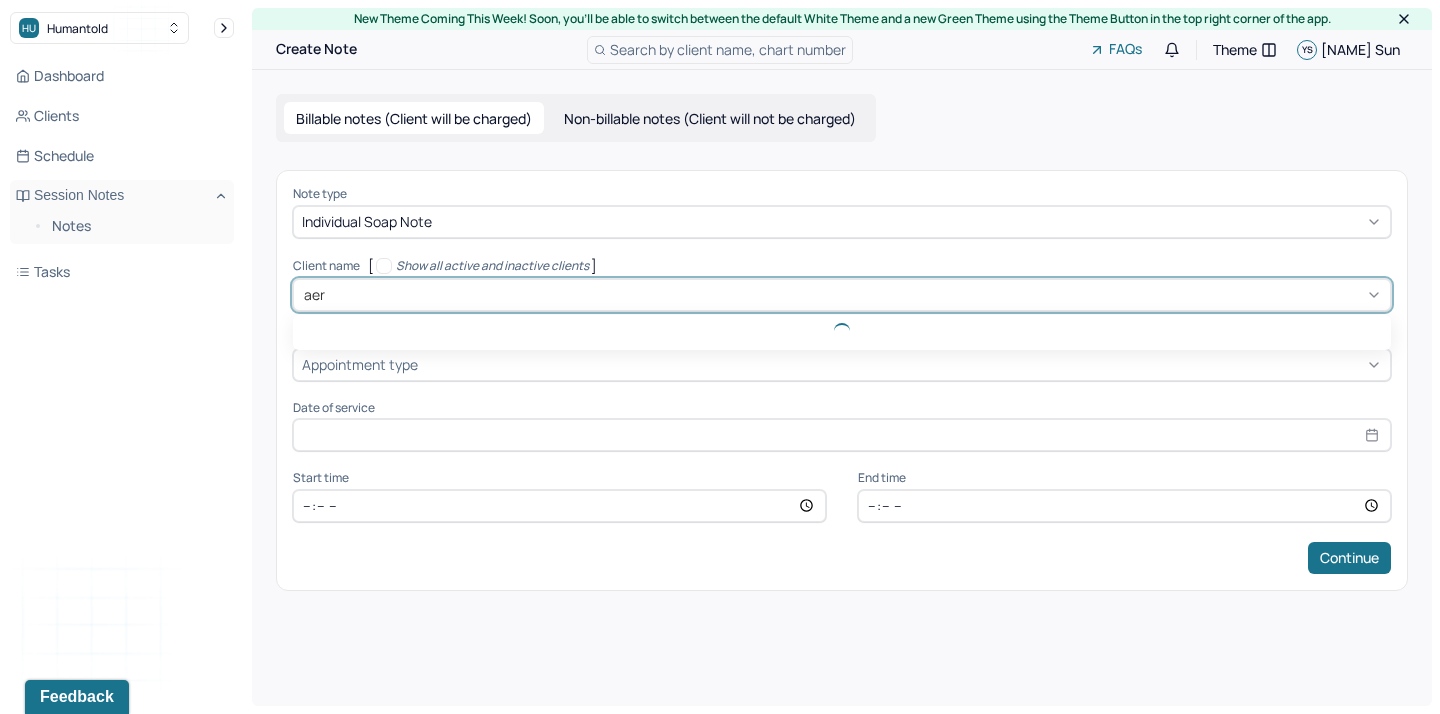 type on "aery" 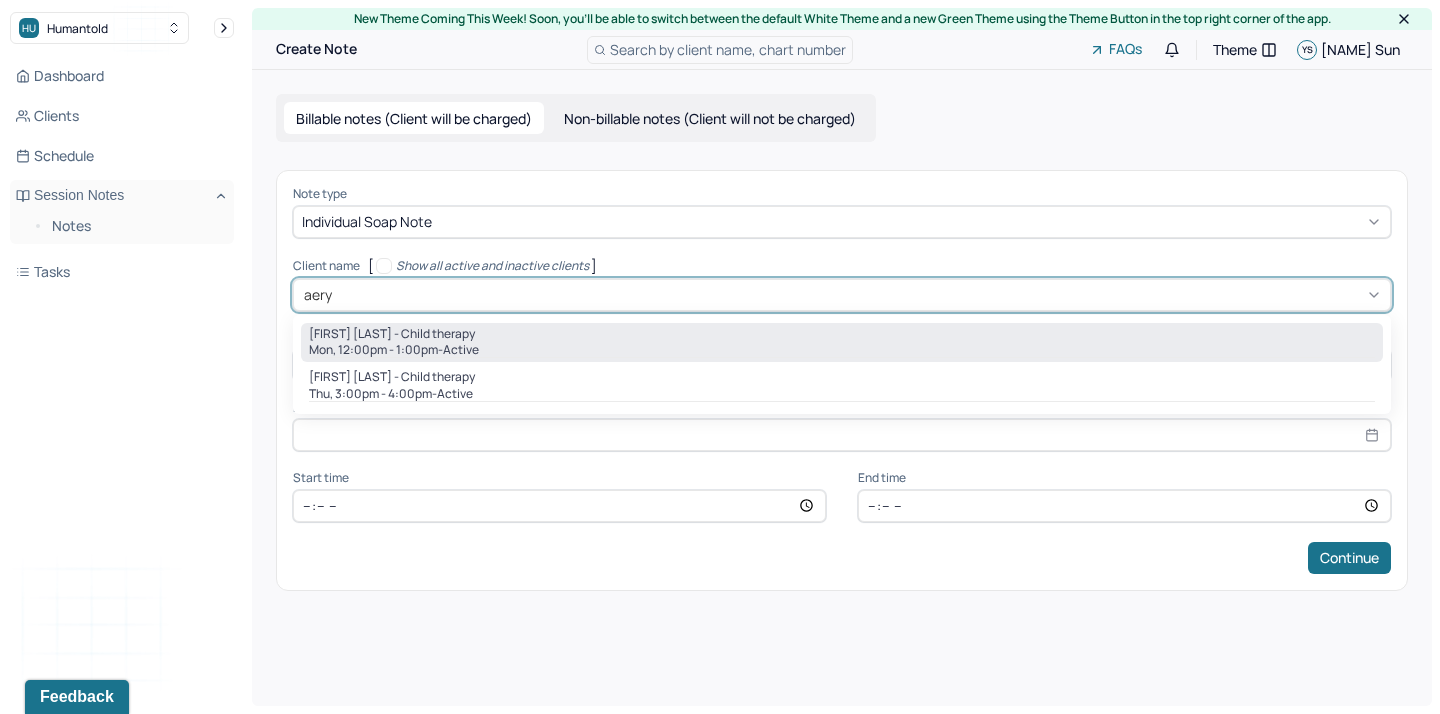 drag, startPoint x: 407, startPoint y: 358, endPoint x: 394, endPoint y: 335, distance: 26.41969 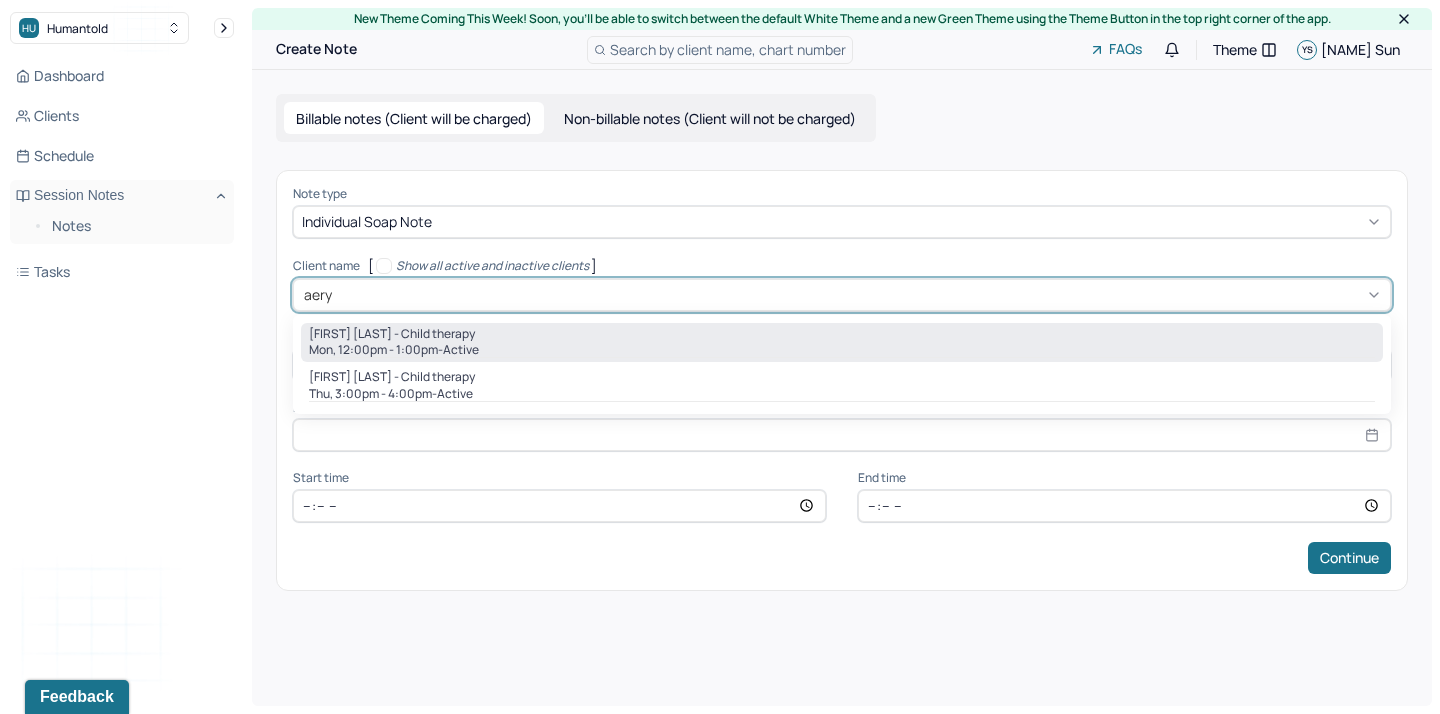 click on "[FIRST] [LAST] - Child therapy" at bounding box center [392, 334] 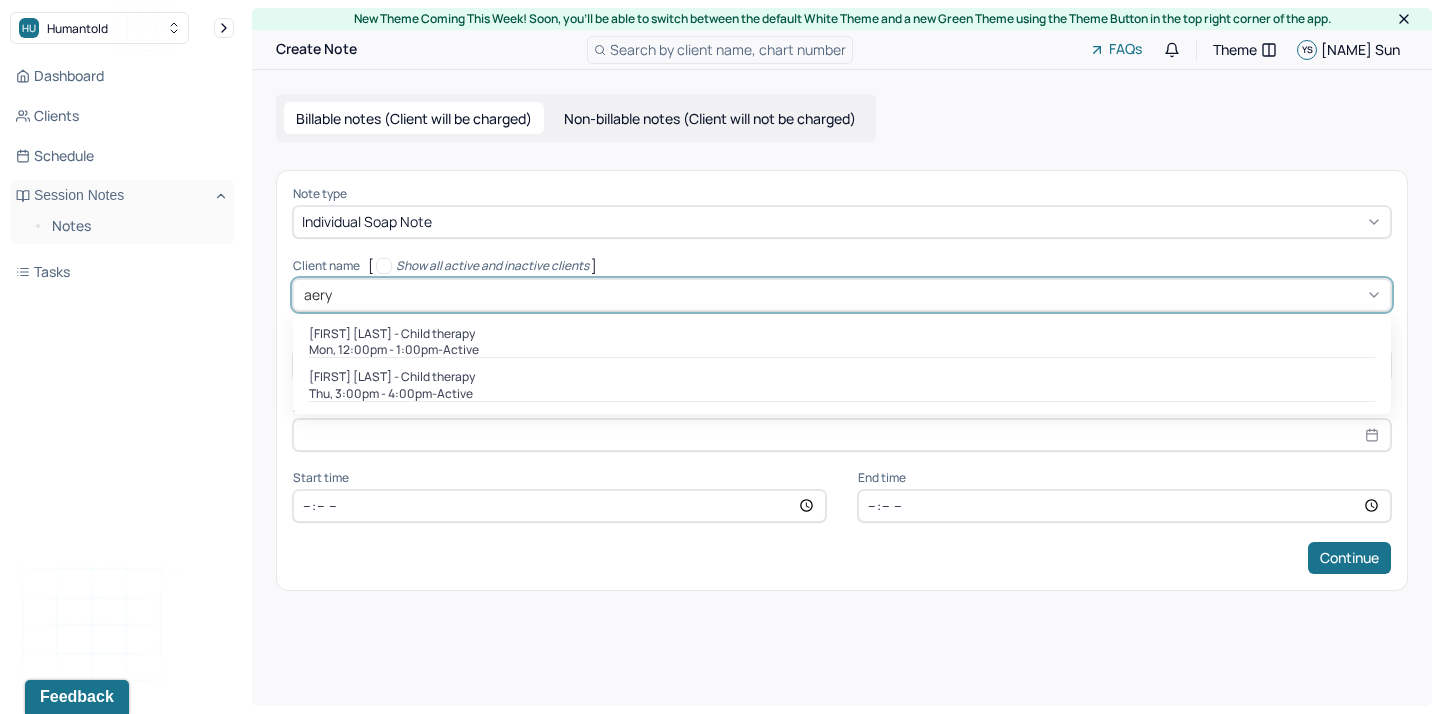 type 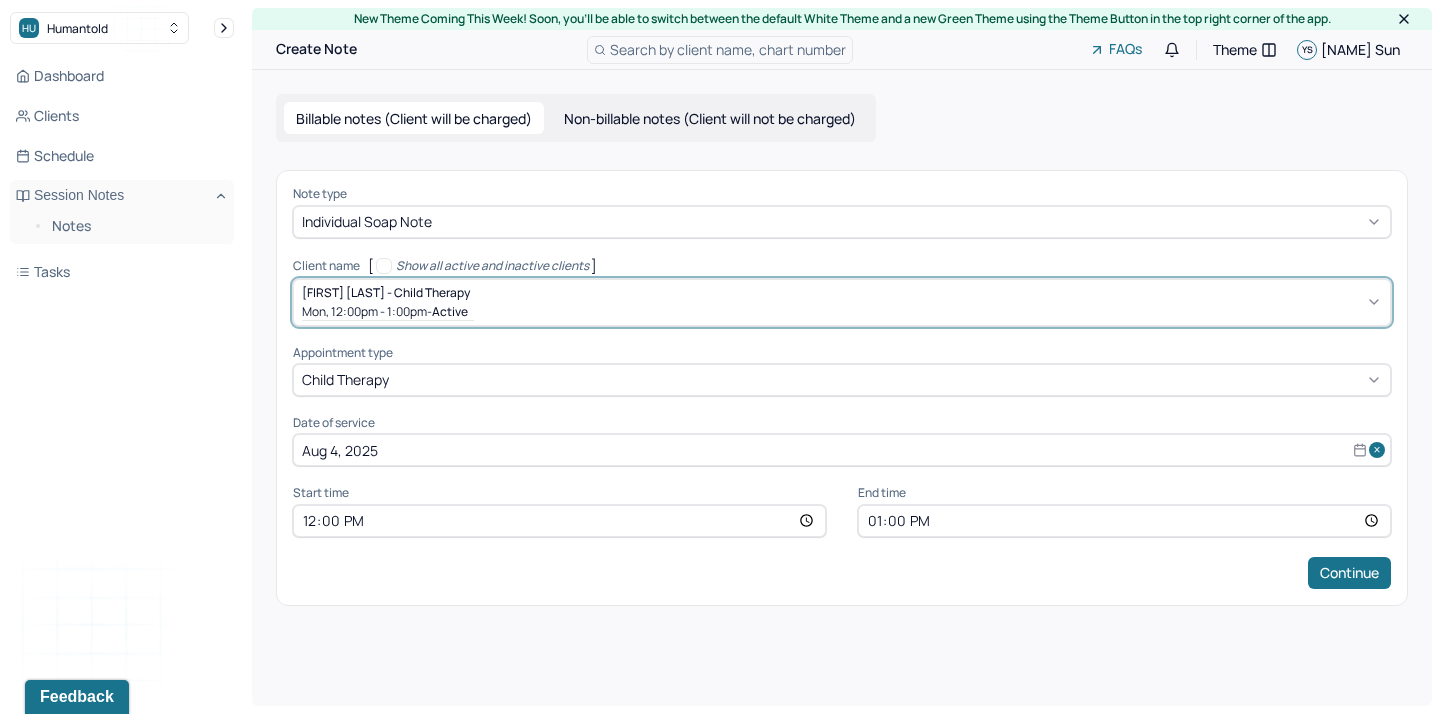 select on "7" 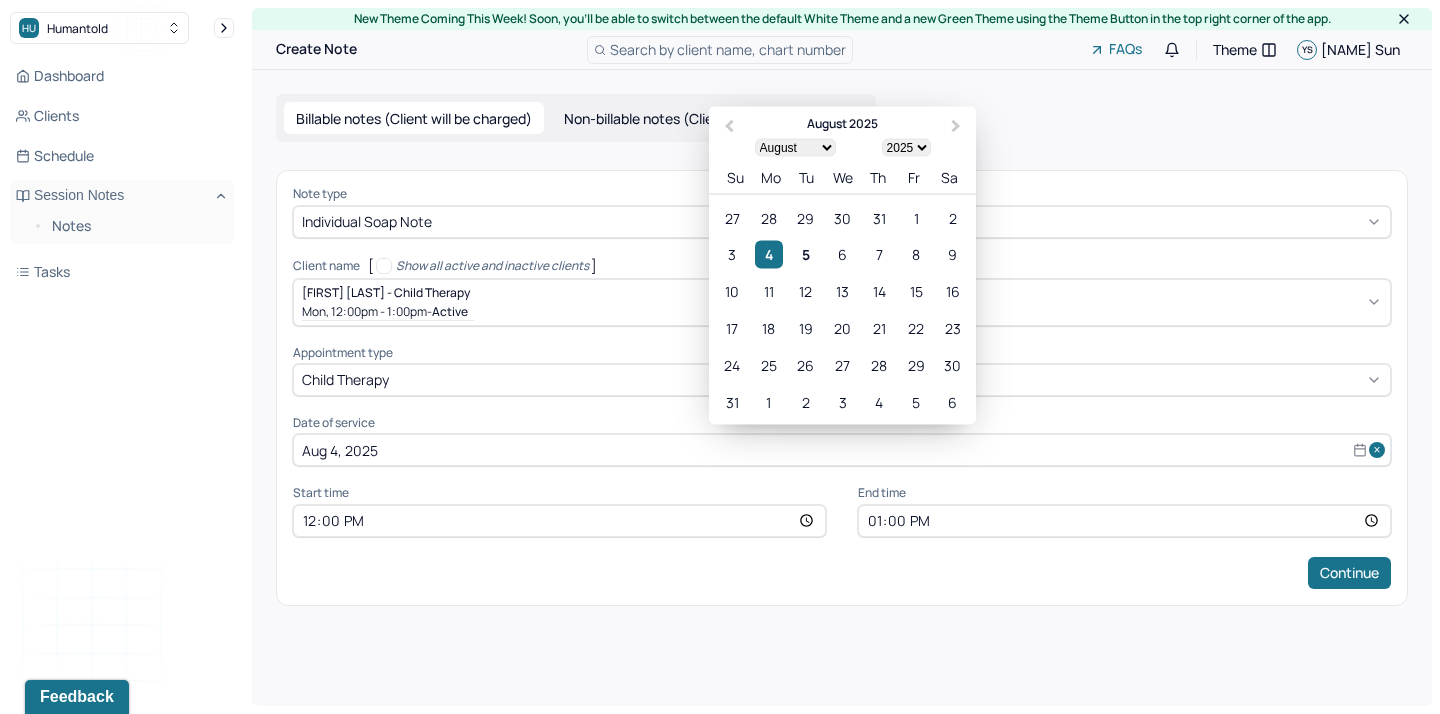 click on "Aug 4, 2025" at bounding box center [842, 450] 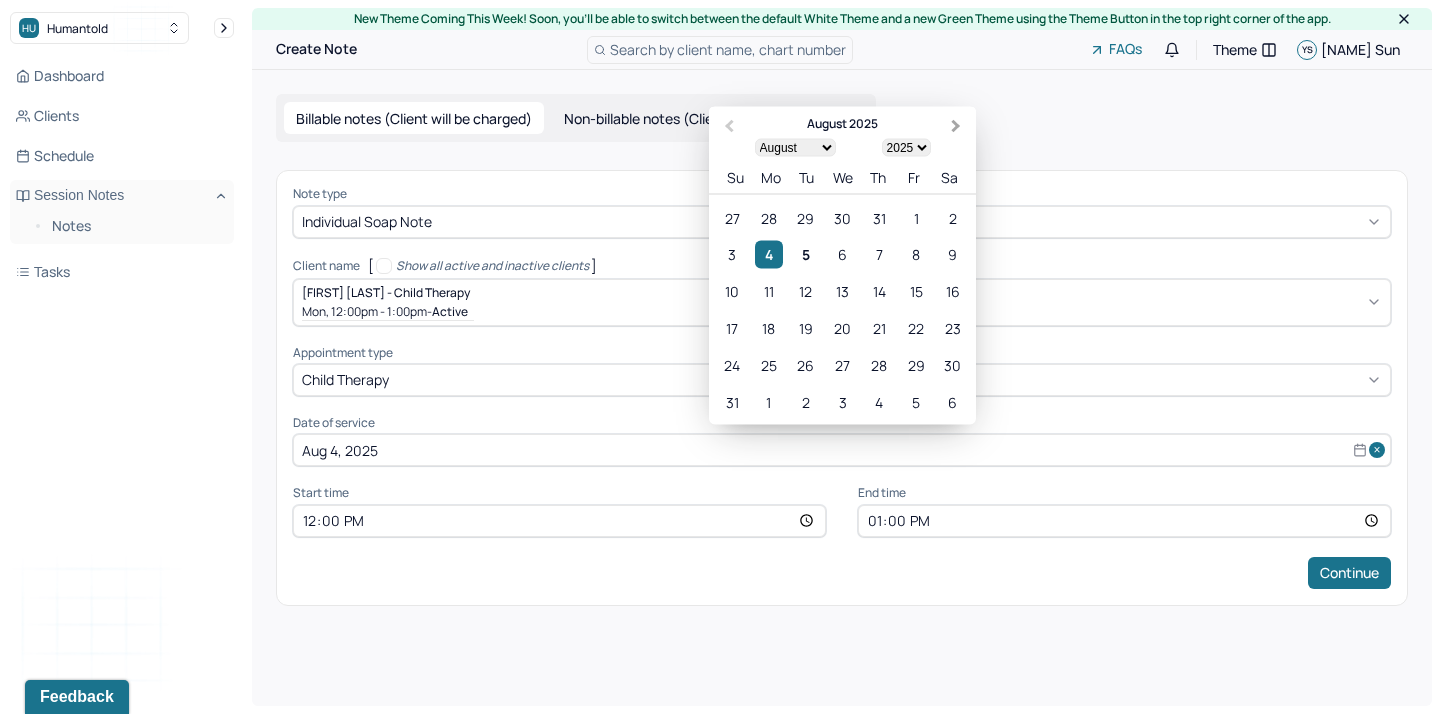 click on "Next Month" at bounding box center [958, 128] 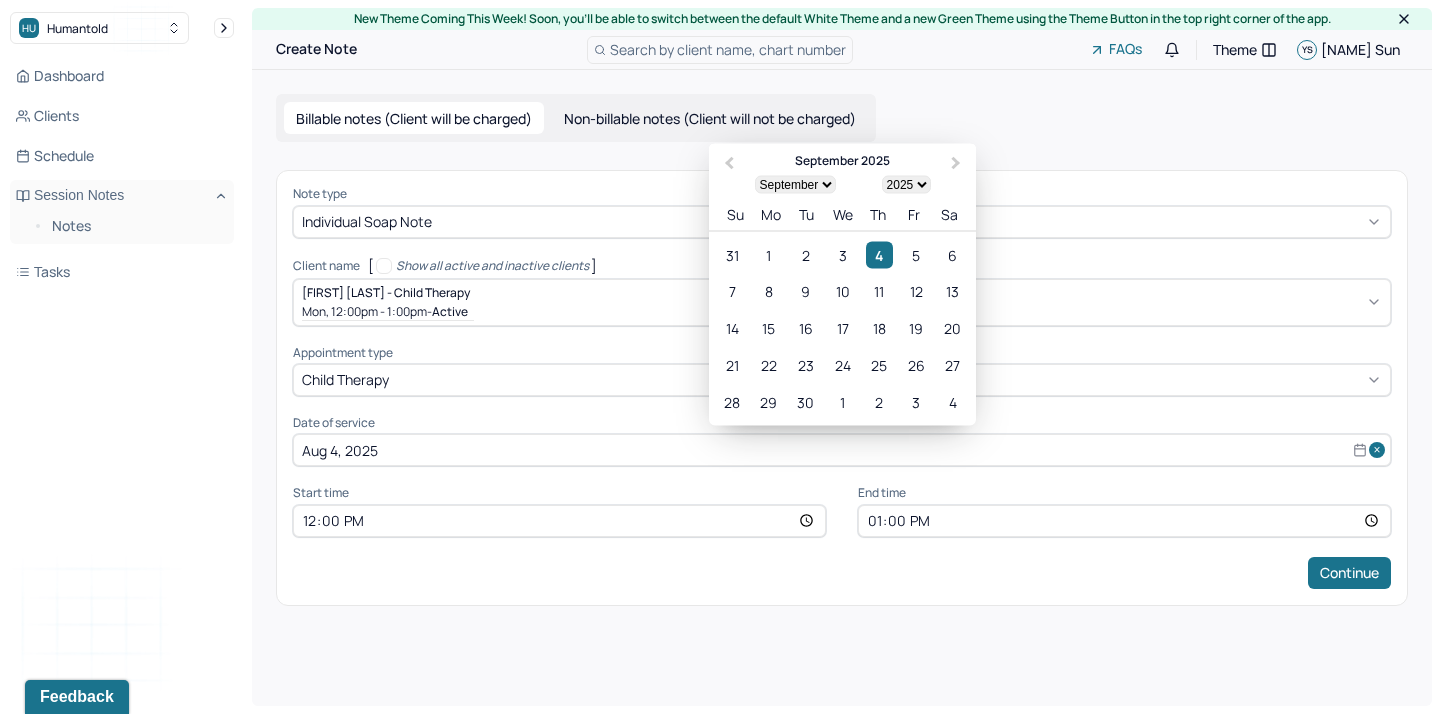 click on "September [YEAR] January February March April May June July August September October November December 1900 1901 1902 1903 1904 1905 1906 1907 1908 1909 1910 1911 1912 1913 1914 1915 1916 1917 1918 1919 1920 1921 1922 1923 1924 1925 1926 1927 1928 1929 1930 1931 1932 1933 1934 1935 1936 1937 1938 1939 1940 1941 1942 1943 1944 1945 1946 1947 1948 1949 1950 1951 1952 1953 1954 1955 1956 1957 1958 1959 1960 1961 1962 1963 1964 1965 1966 1967 1968 1969 1970 1971 1972 1973 1974 1975 1976 1977 1978 1979 1980 1981 1982 1983 1984 1985 1986 1987 1988 1989 1990 1991 1992 1993 1994 1995 1996 1997 1998 1999 2000 2001 2002 2003 2004 2005 2006 2007 2008 2009 2010 2011 2012 2013 2014 2015 2016 2017 2018 2019 2020 2021 2022 2023 2024 2025 2026 2027 2028 2029 2030 2031 2032 2033 2034 2035 2036 2037 2038 2039 2040 2041 2042 2043 2044 2045 2046 2047 2048 2049 2050 2051 2052 2053 2054 2055 2056 2057 2058 2059 2060 2061 2062 2063 2064 2065 2066 2067 2068 2069 2070 2071 2072 2073 2074 2075 2076 2077 2078 2079 2080 2081 2082 2083 Su" at bounding box center [842, 188] 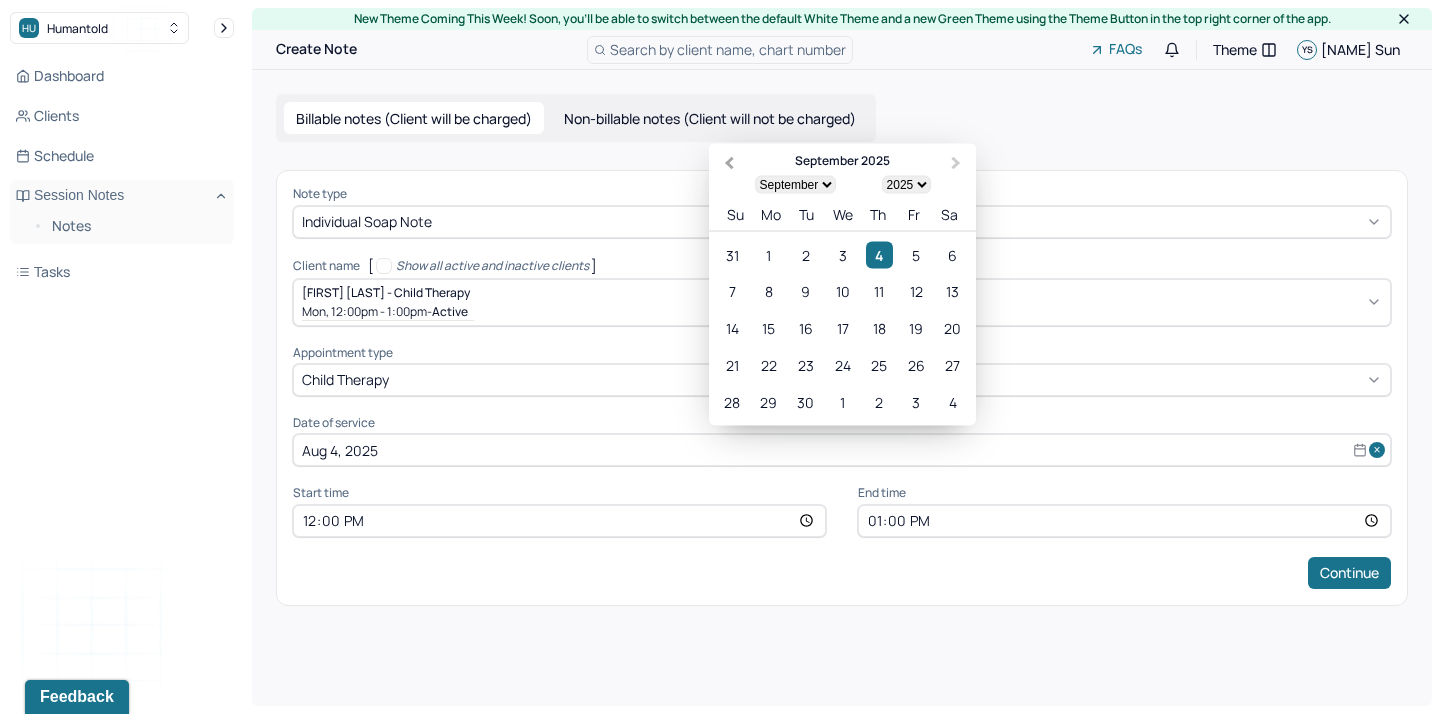 click on "Previous Month" at bounding box center (727, 165) 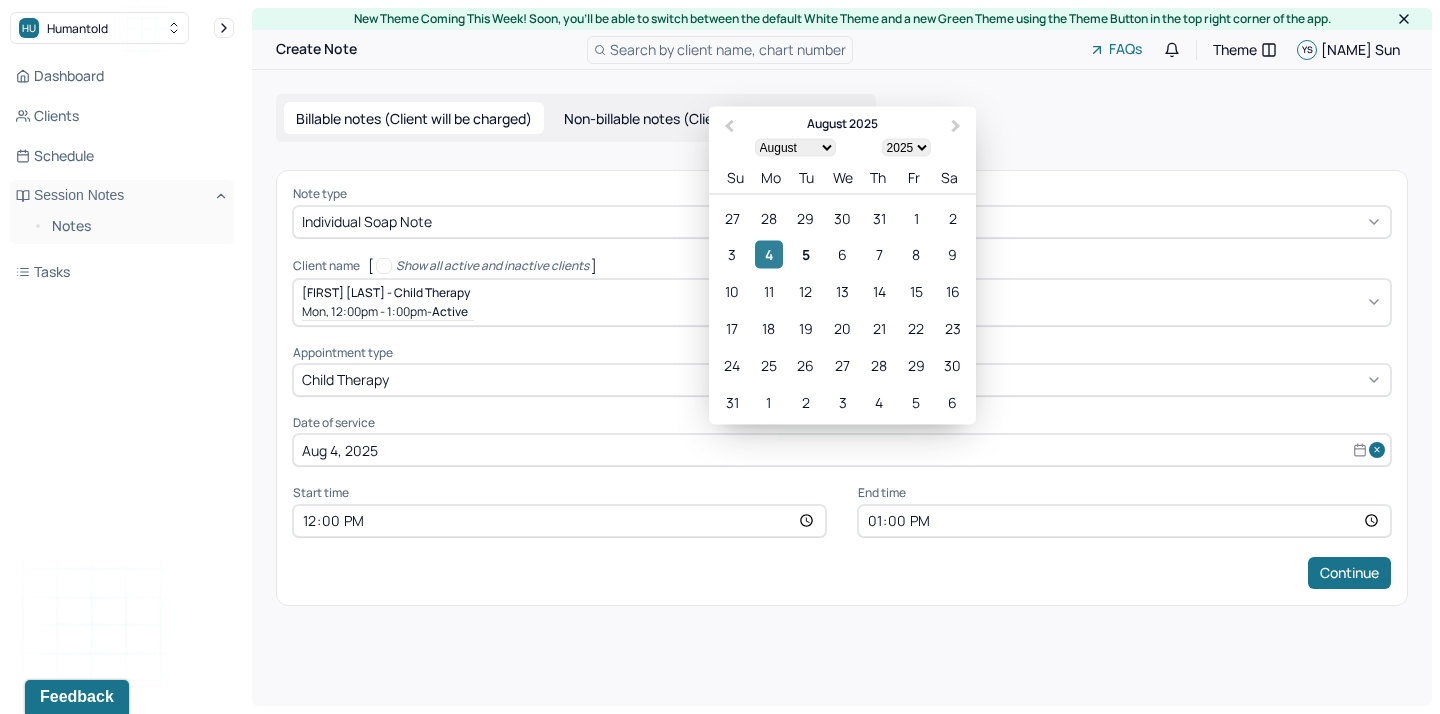click on "4" at bounding box center (768, 254) 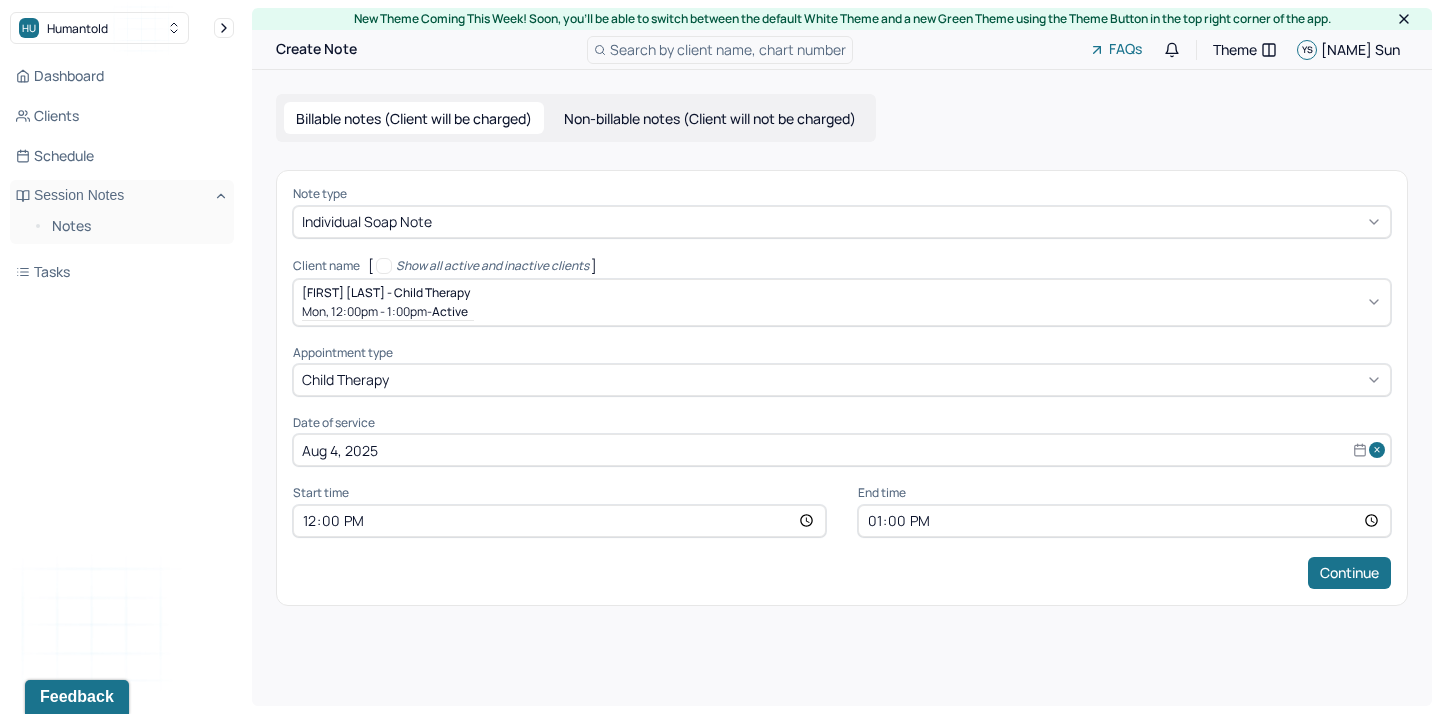 click on "12:00" at bounding box center (559, 521) 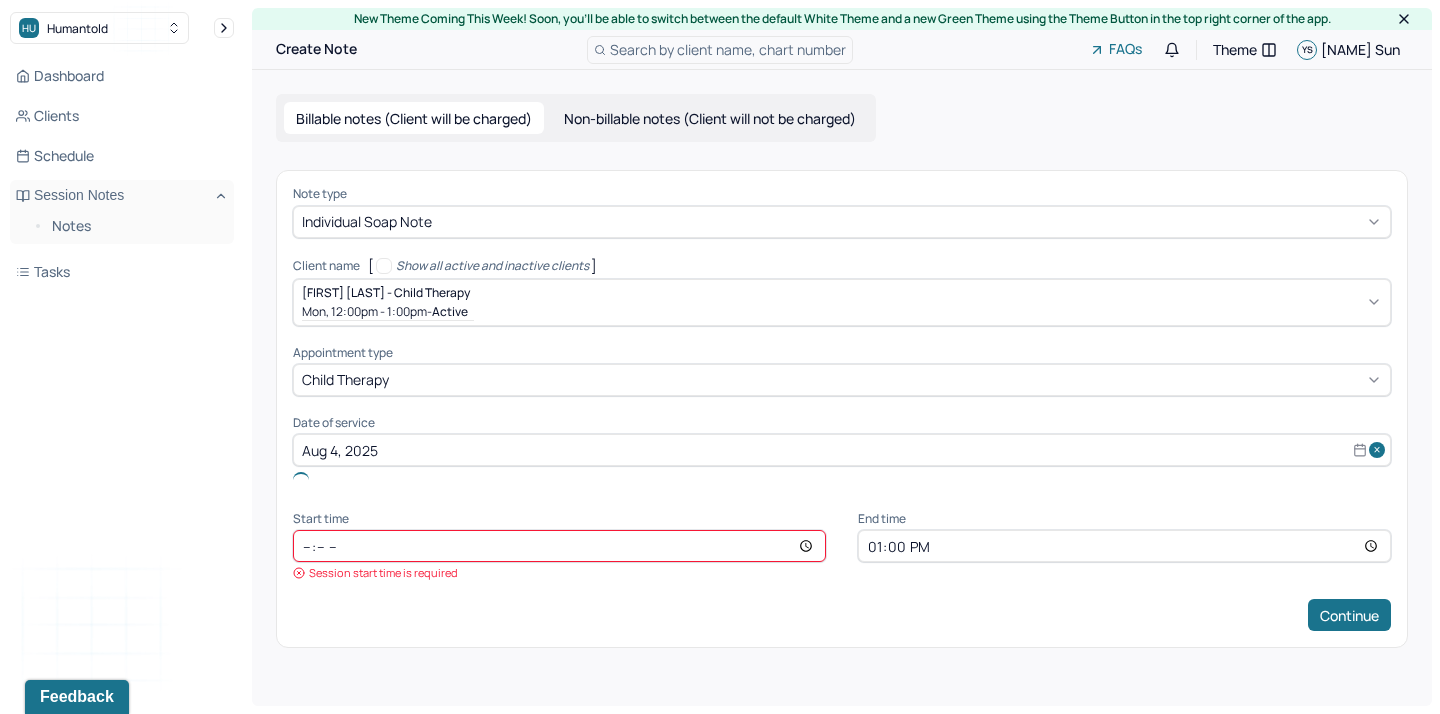 type on "21:00" 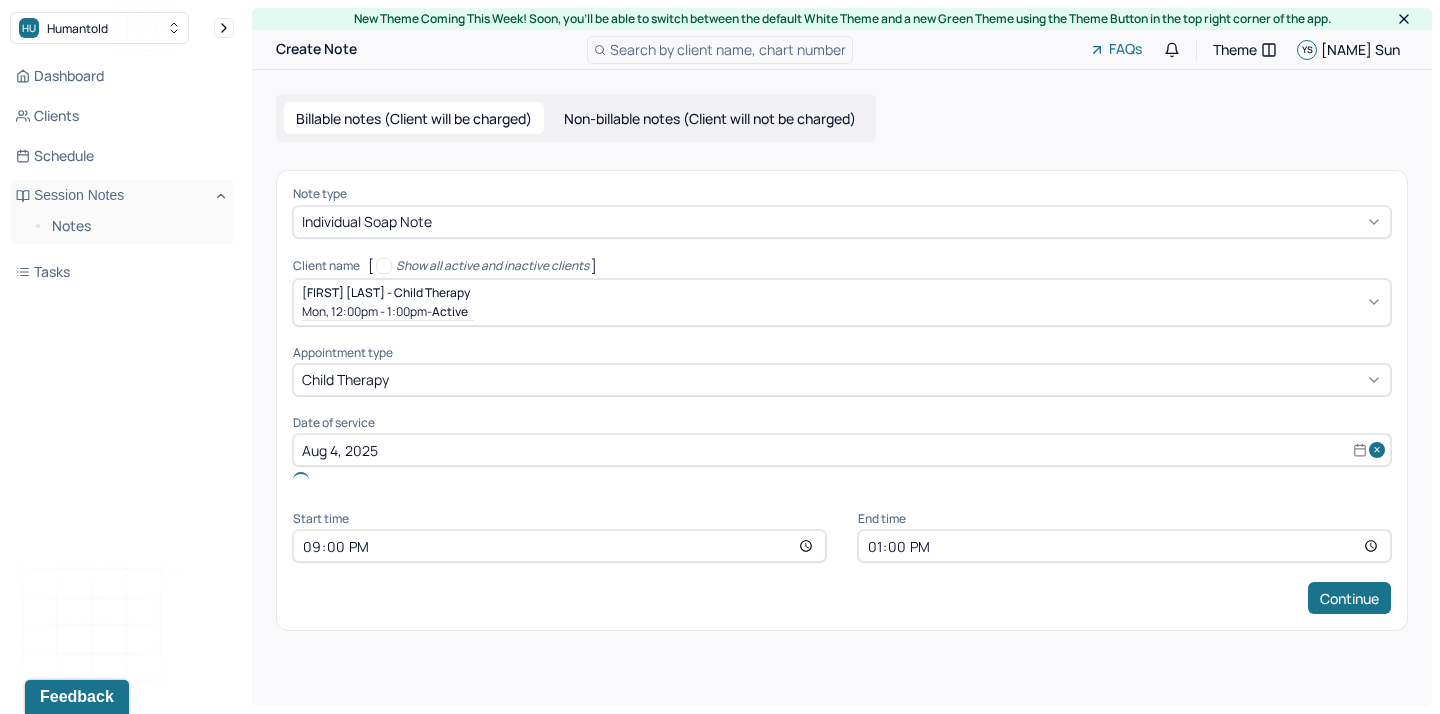click on "Note type Individual soap note Client name [ Show all active and inactive clients ] [FIRST] [LAST] [LAST] - Child therapy Mon, [TIME] - [TIME]  -  active Supervisee name [FIRST] [LAST] Appointment type child therapy Date of service Aug 4, 2025 Start time 21:00 End time 13:00 Continue" at bounding box center [842, 400] 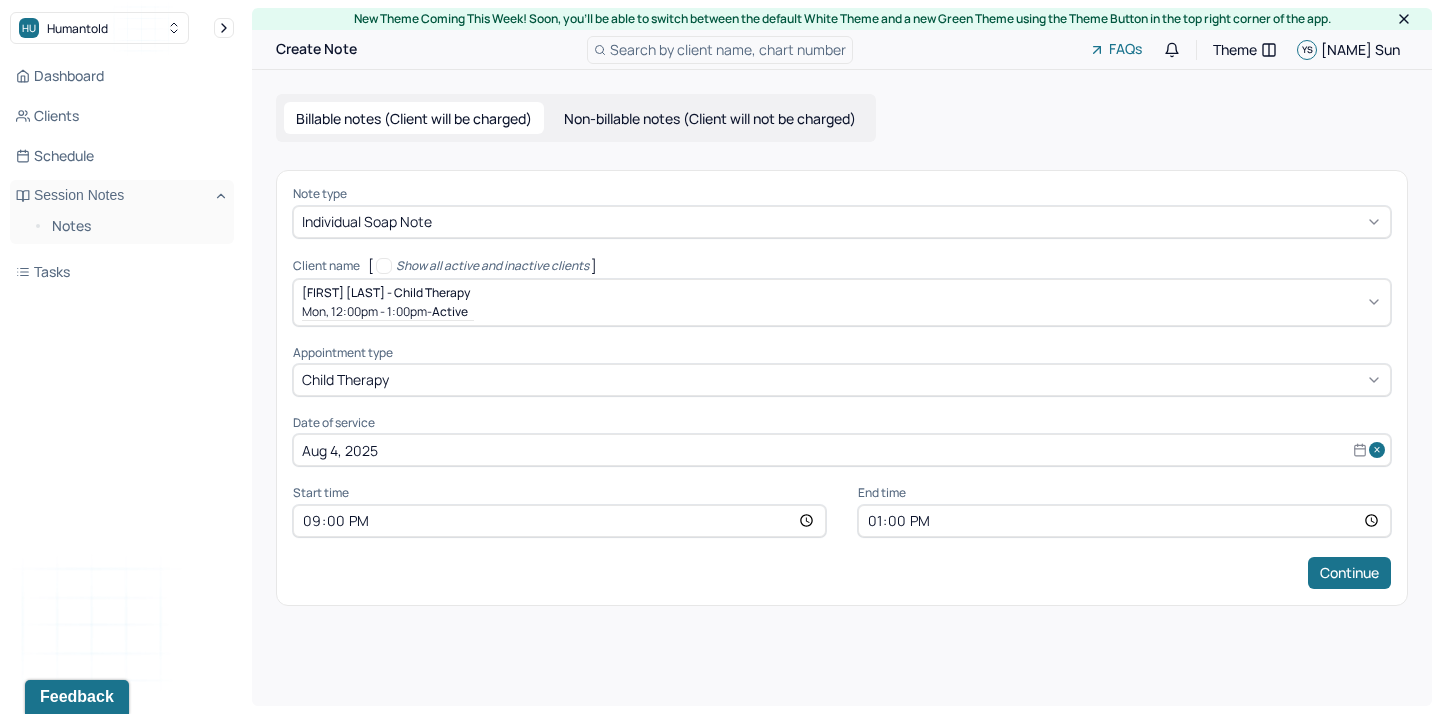 click on "13:00" at bounding box center [1124, 521] 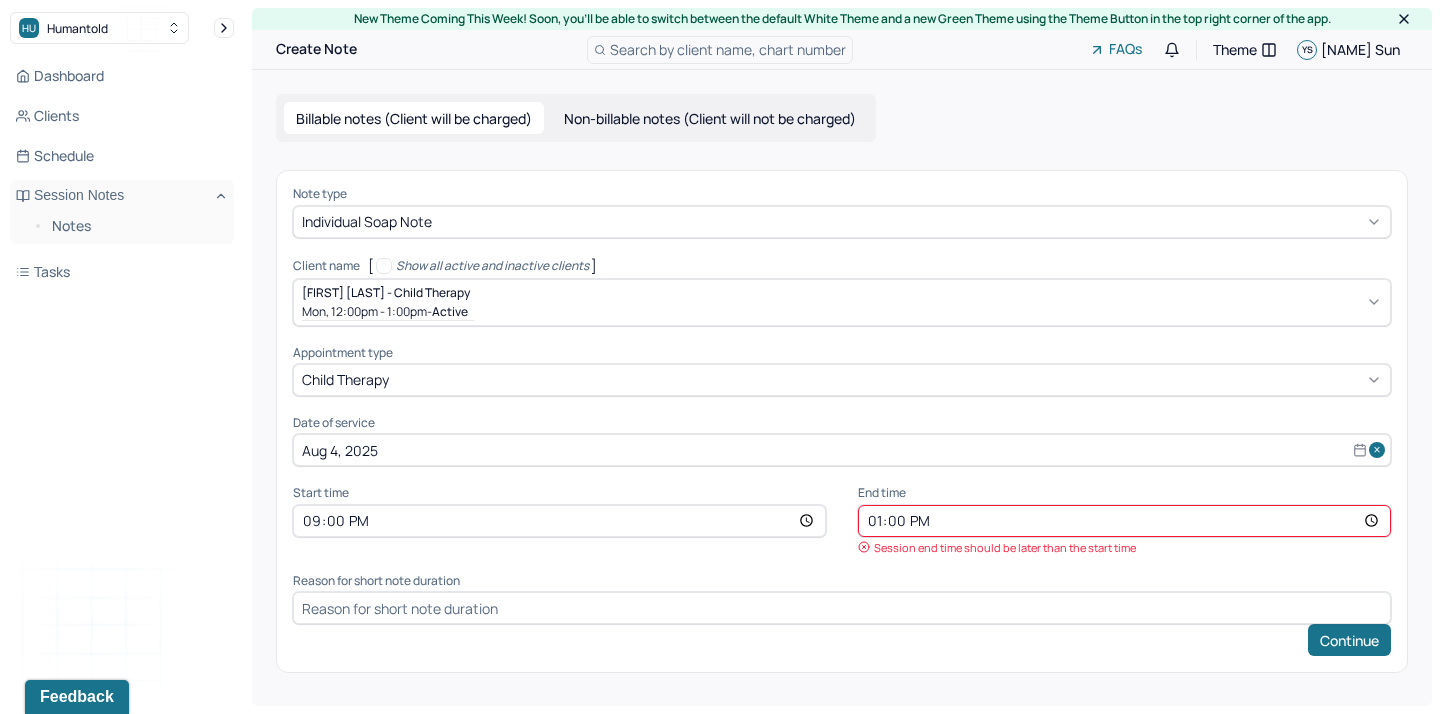 type on "21:55" 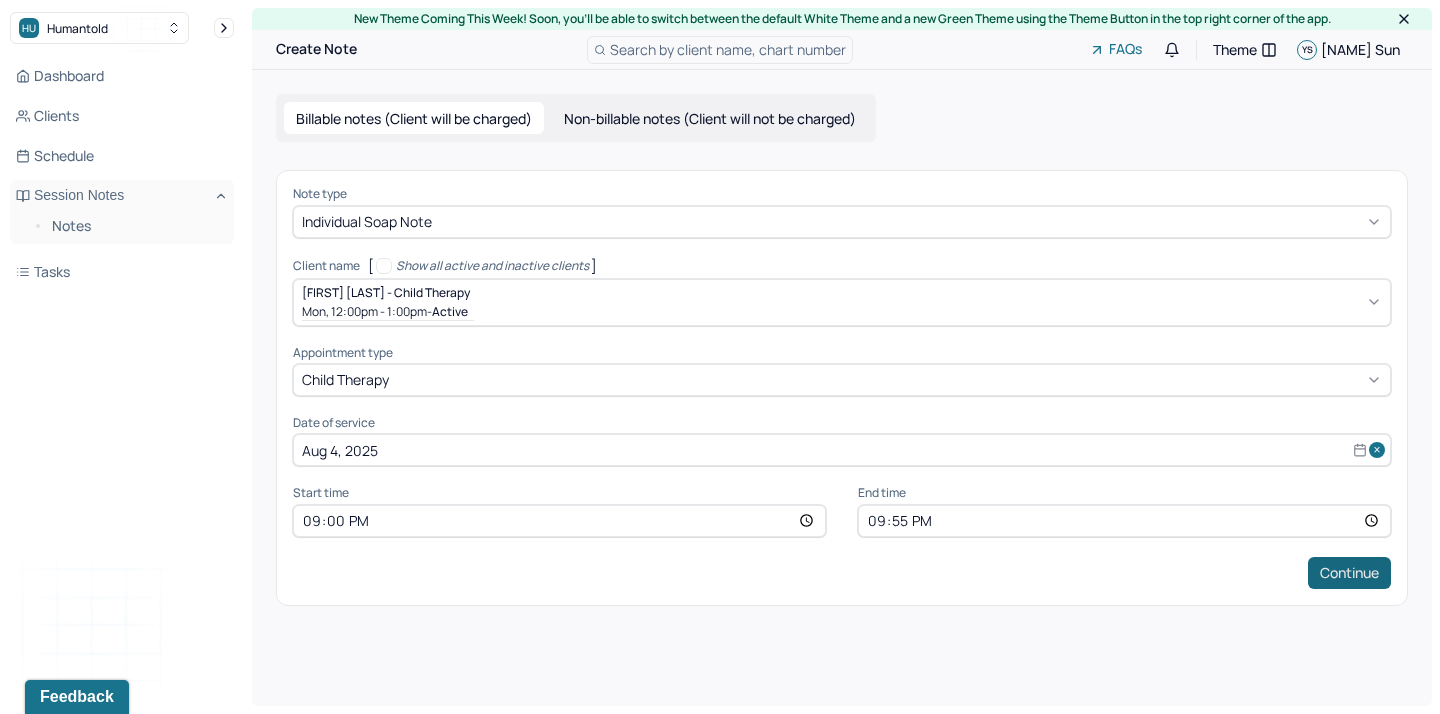 click on "Continue" at bounding box center [1349, 573] 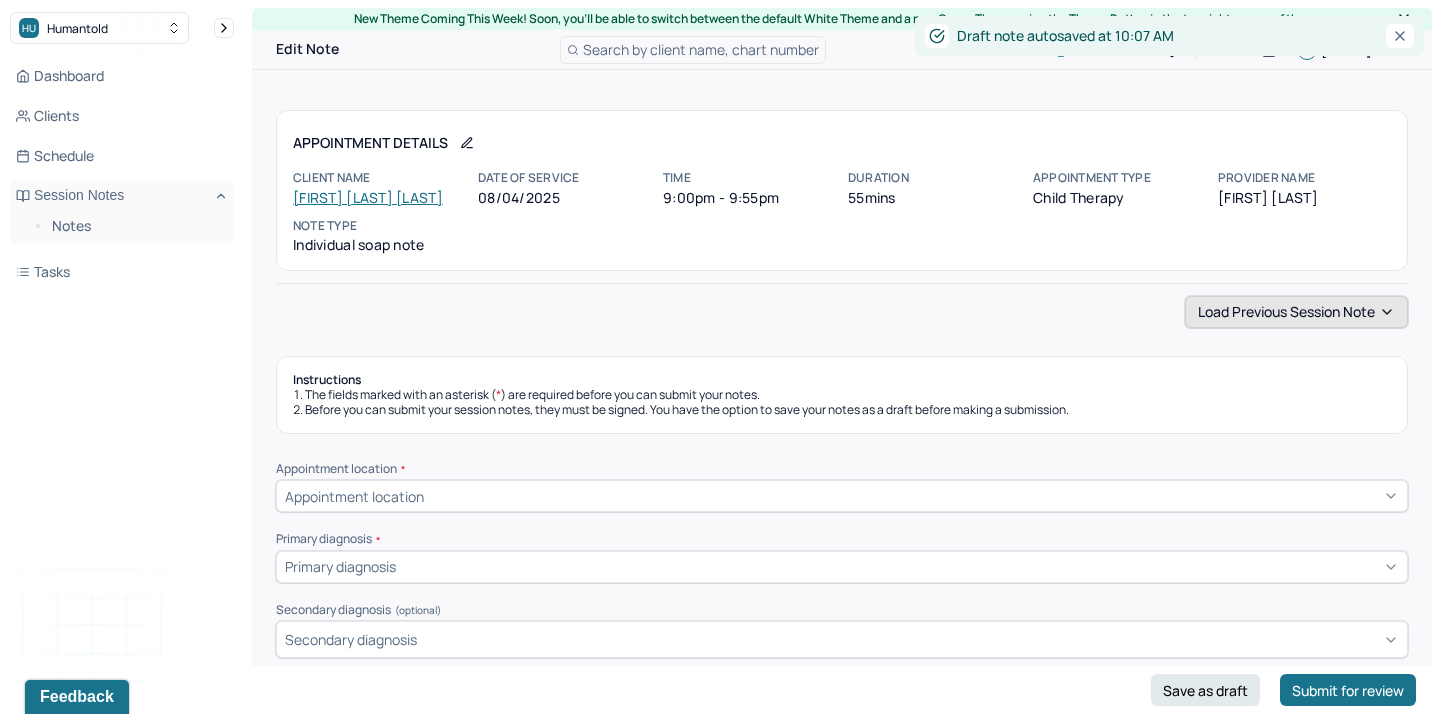 click on "Load previous session note" at bounding box center [1296, 312] 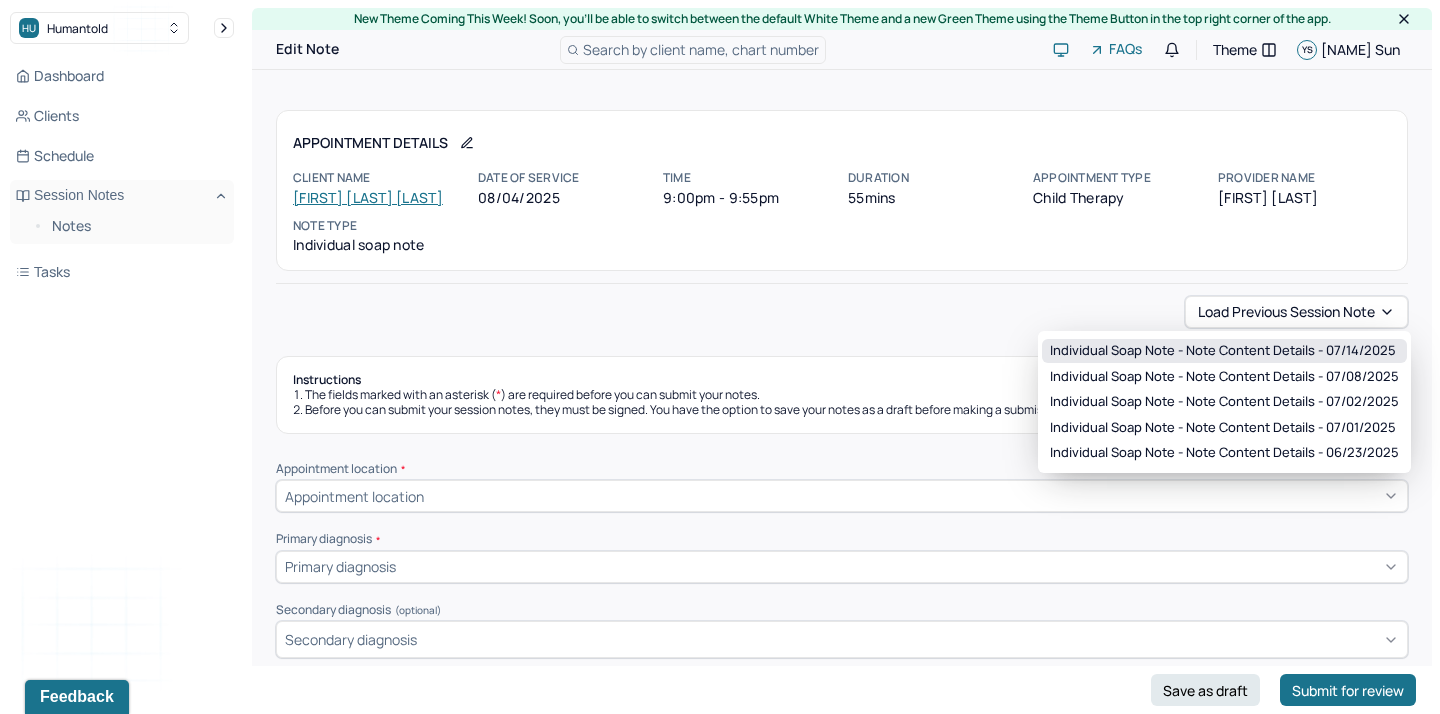 click on "Individual soap note   - Note content Details -   [DATE]" at bounding box center [1223, 351] 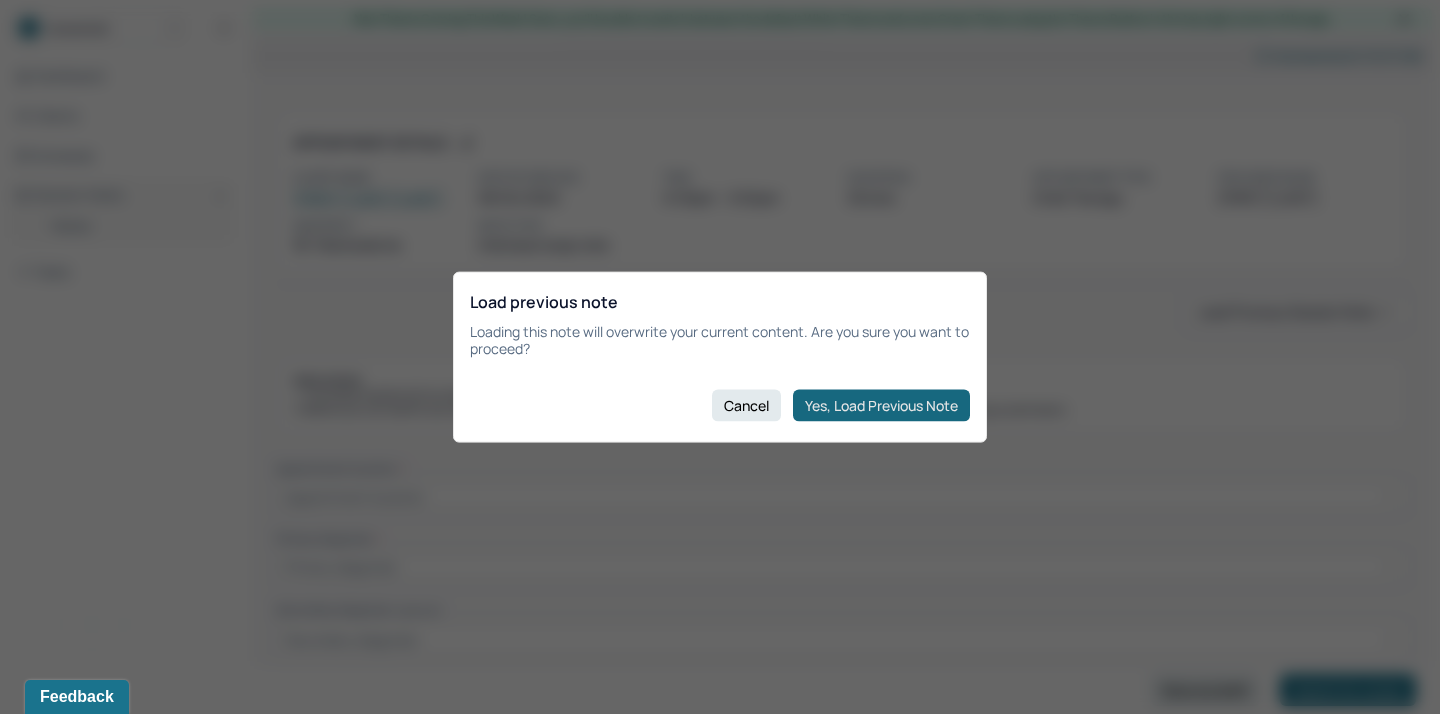 click on "Yes, Load Previous Note" at bounding box center [881, 405] 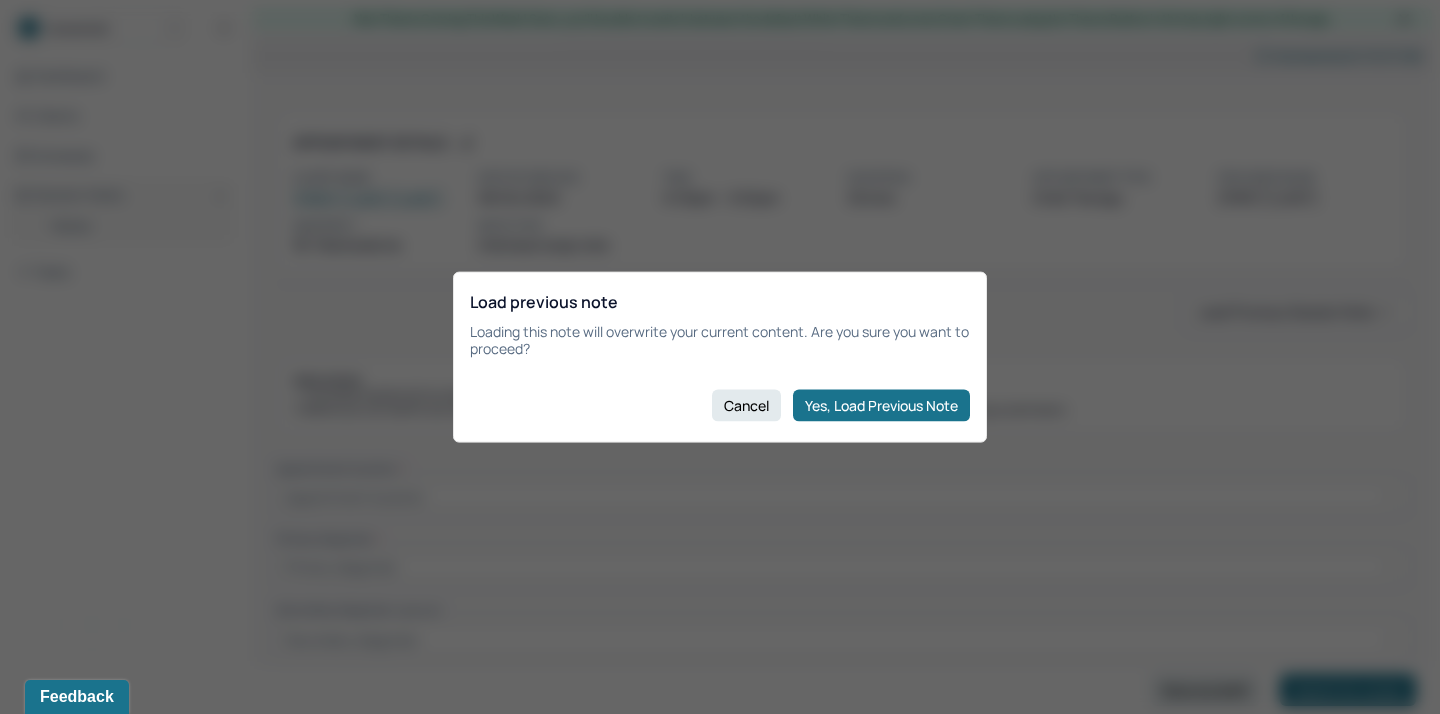 type on "desire for improve/lack of structured routine/motivated" 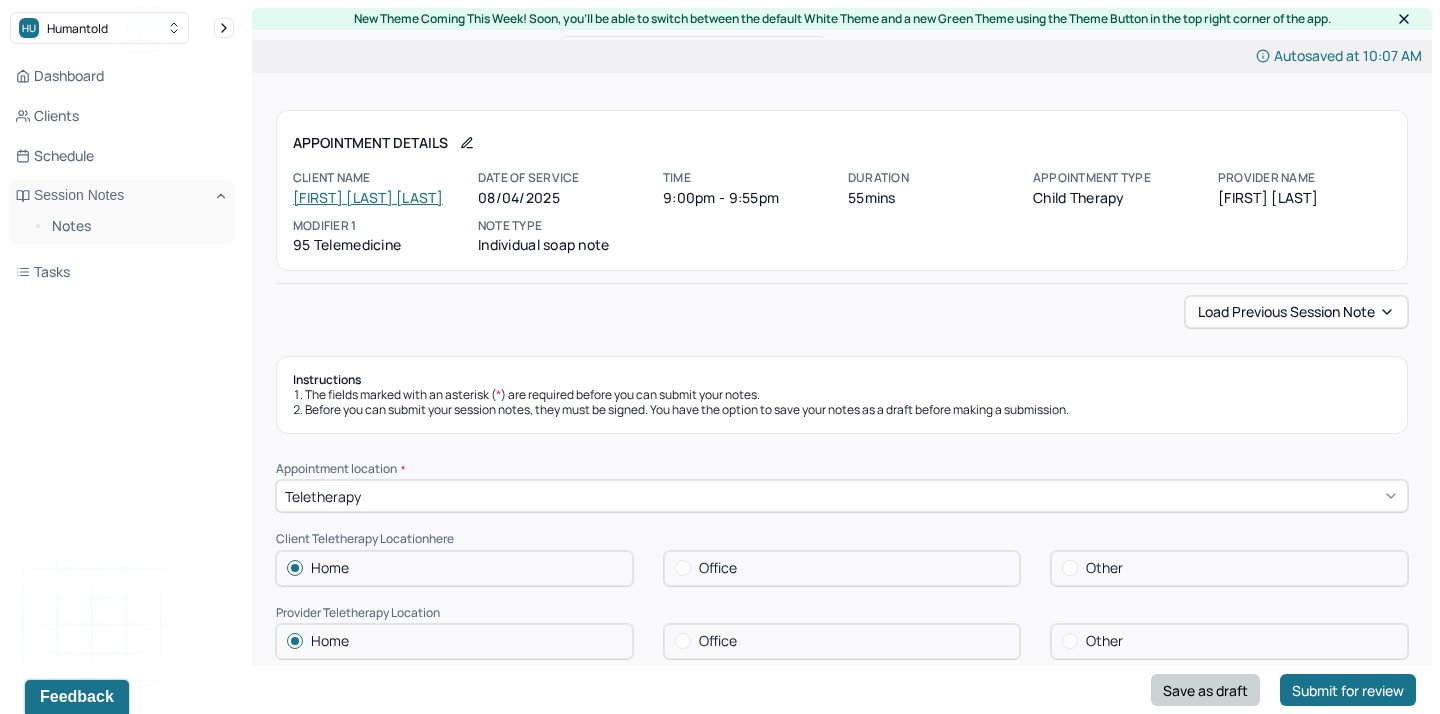 click on "Save as draft" at bounding box center (1205, 690) 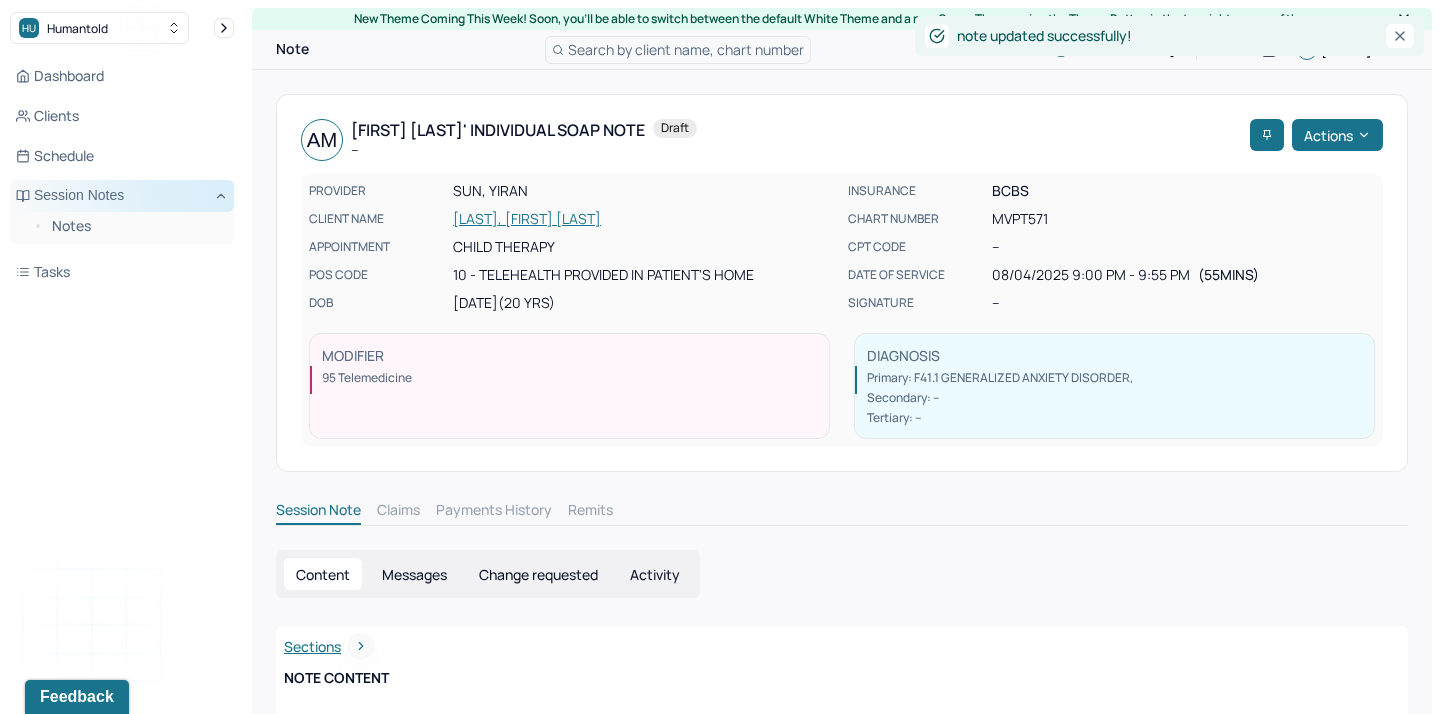 click on "Session Notes" at bounding box center (122, 196) 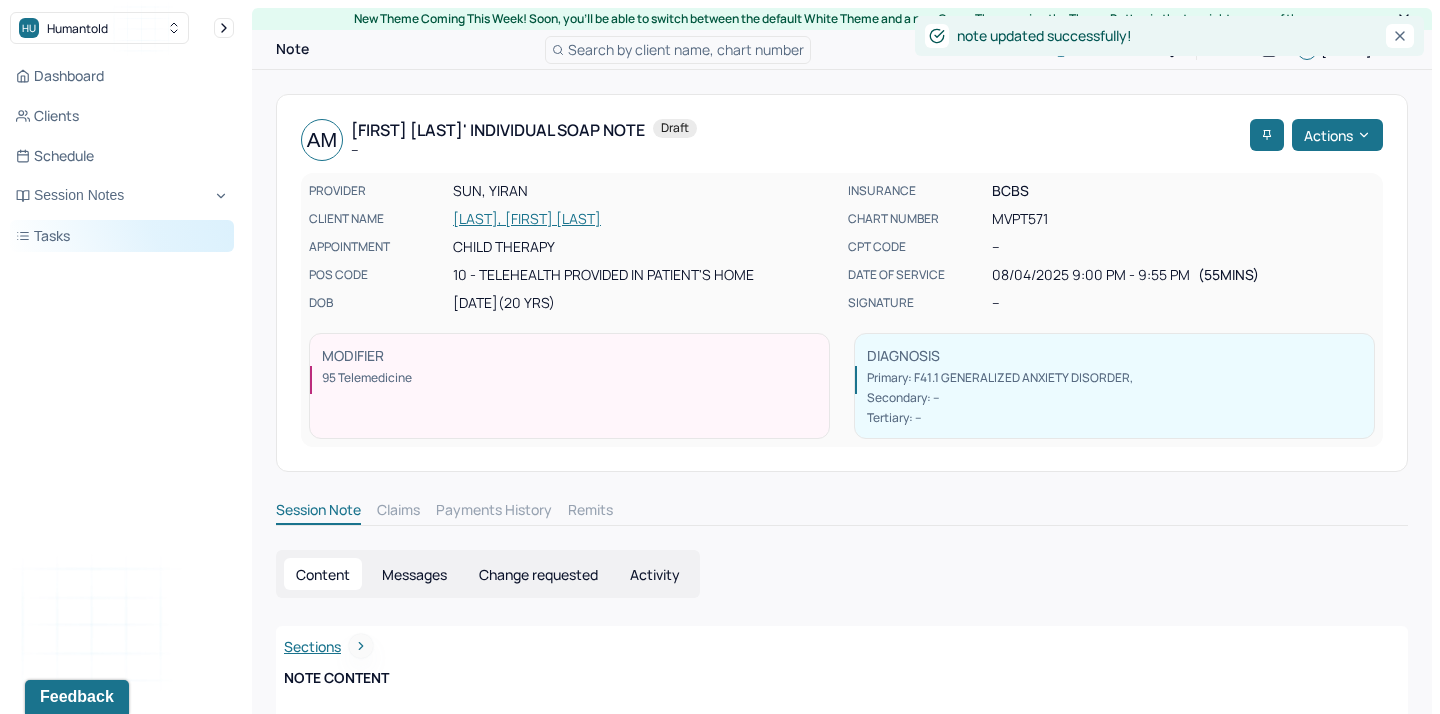 click on "Tasks" at bounding box center [122, 236] 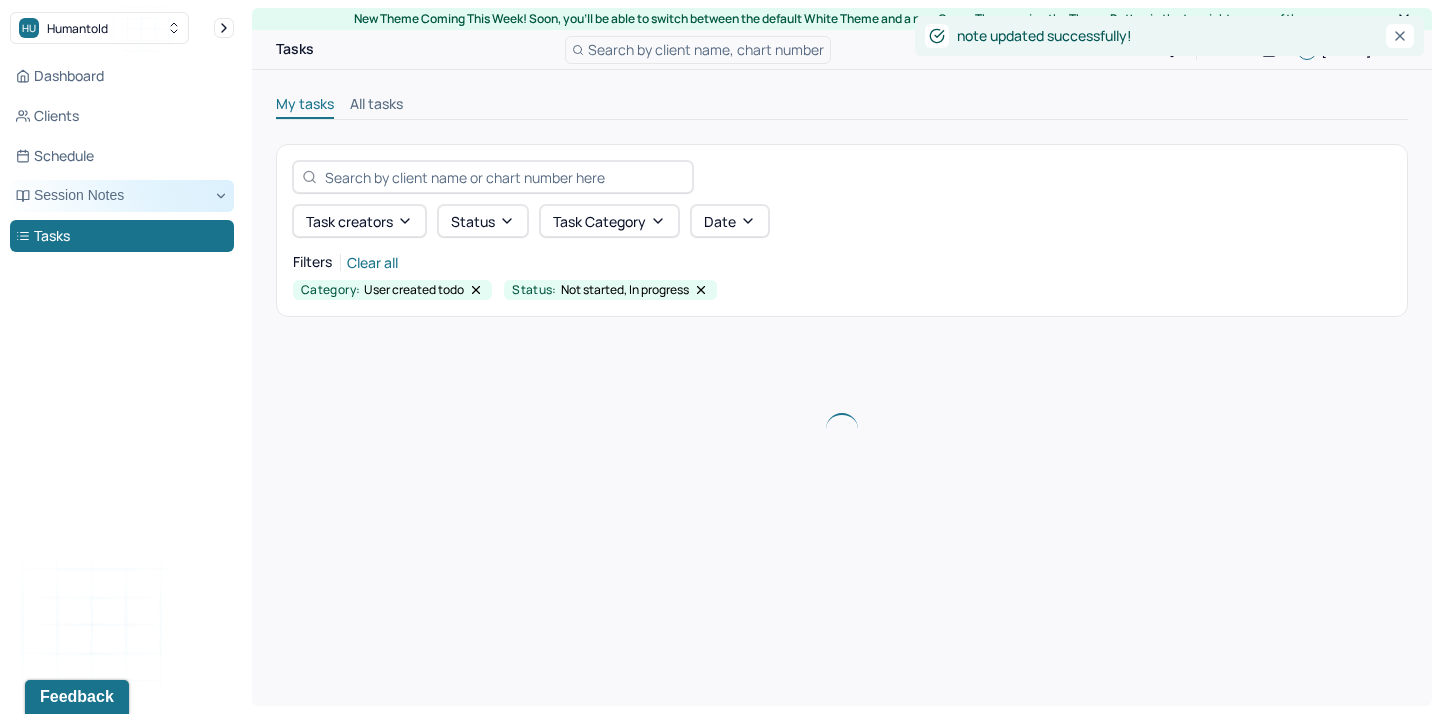 click on "Session Notes" at bounding box center (122, 196) 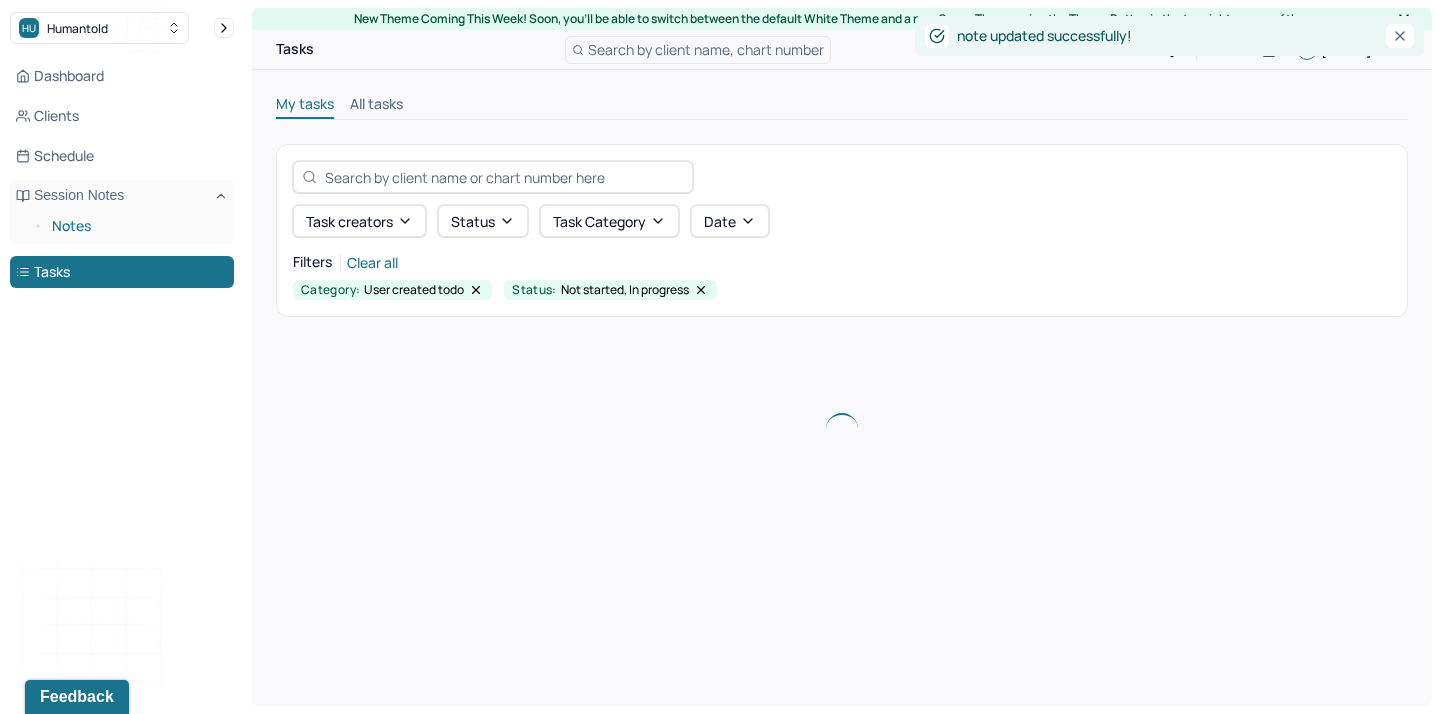 click on "Notes" at bounding box center [135, 226] 